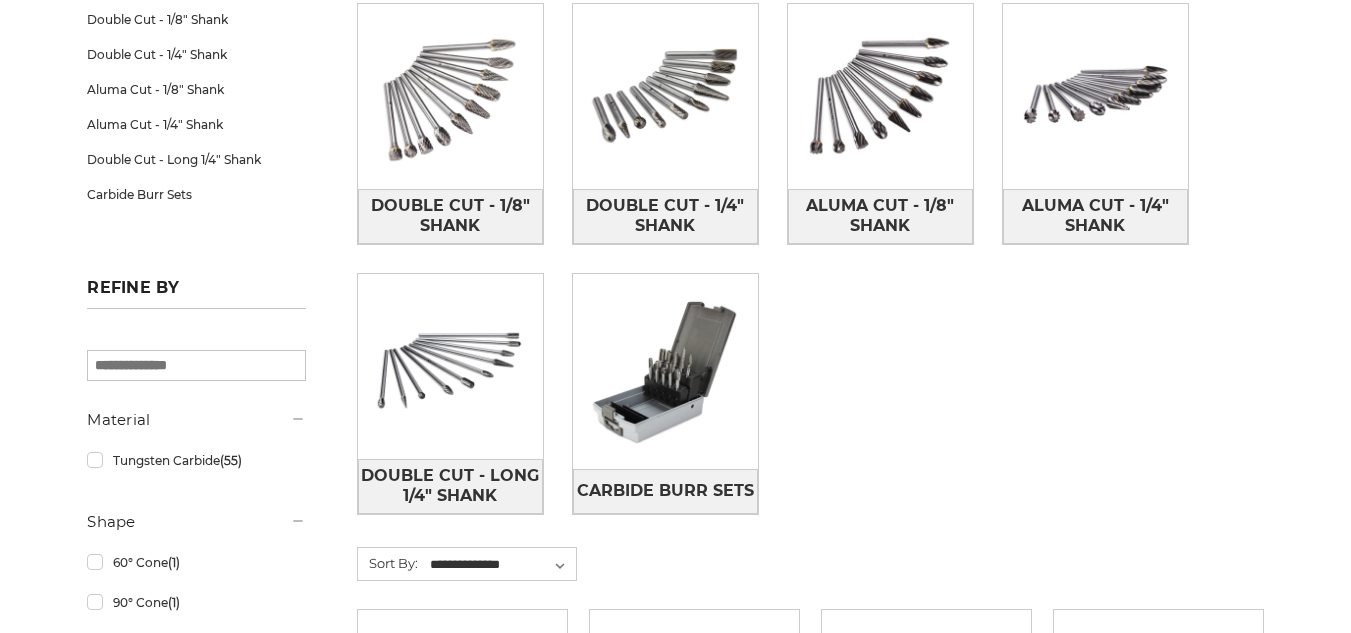 scroll, scrollTop: 0, scrollLeft: 0, axis: both 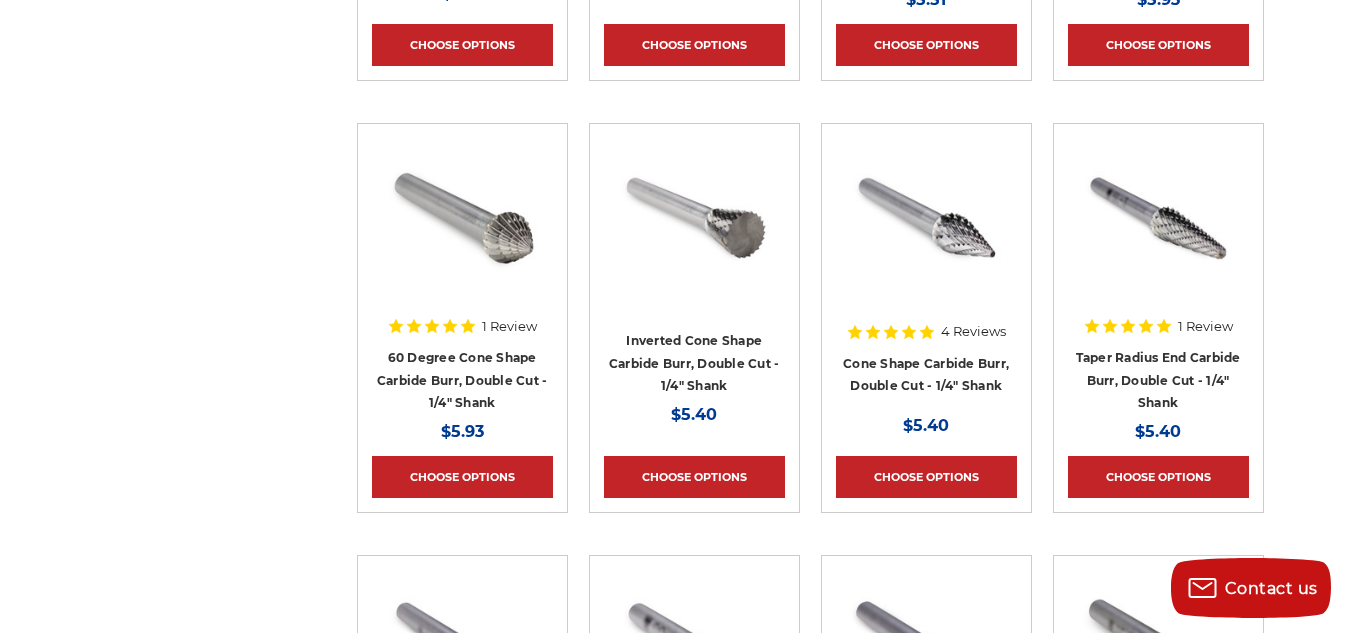click on "[PHONE]" at bounding box center (675, 375) 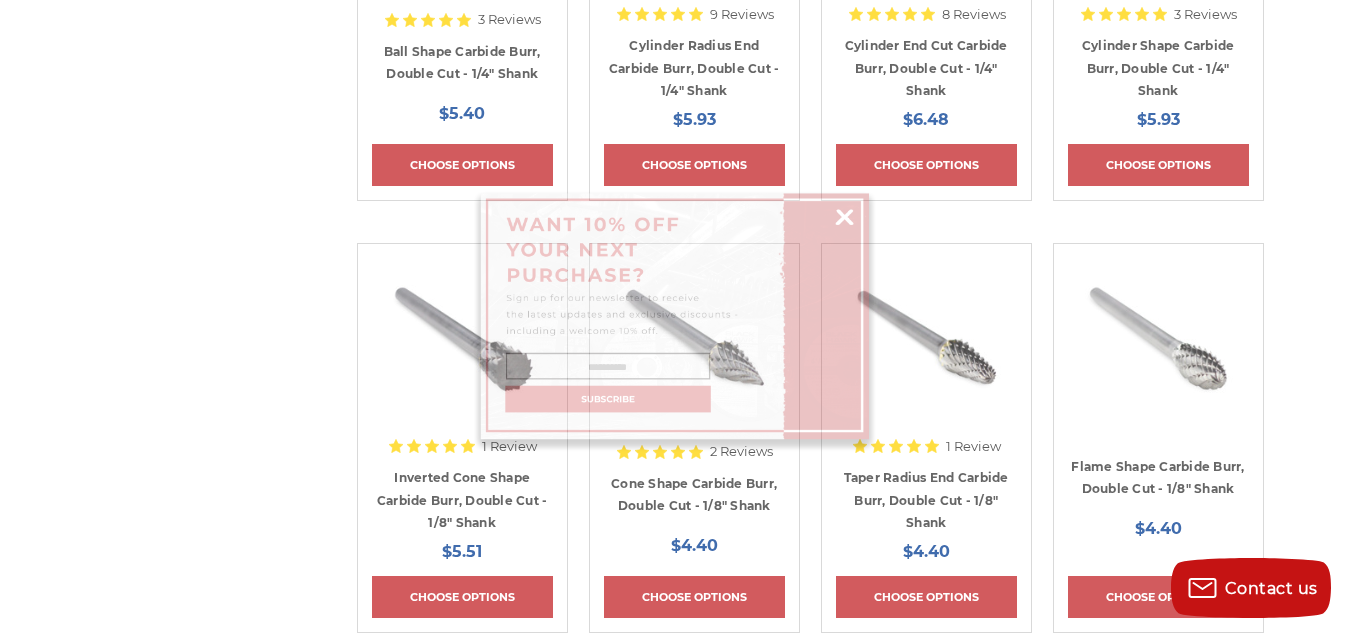 scroll, scrollTop: 0, scrollLeft: 0, axis: both 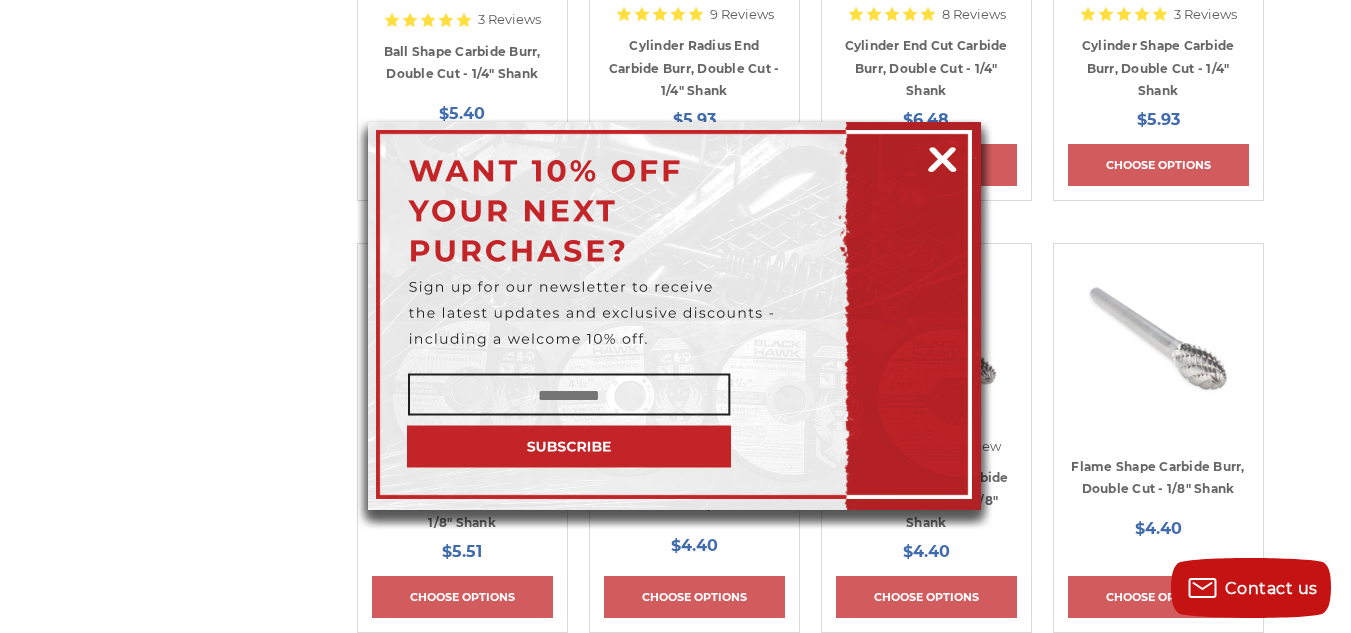 click at bounding box center (942, 156) 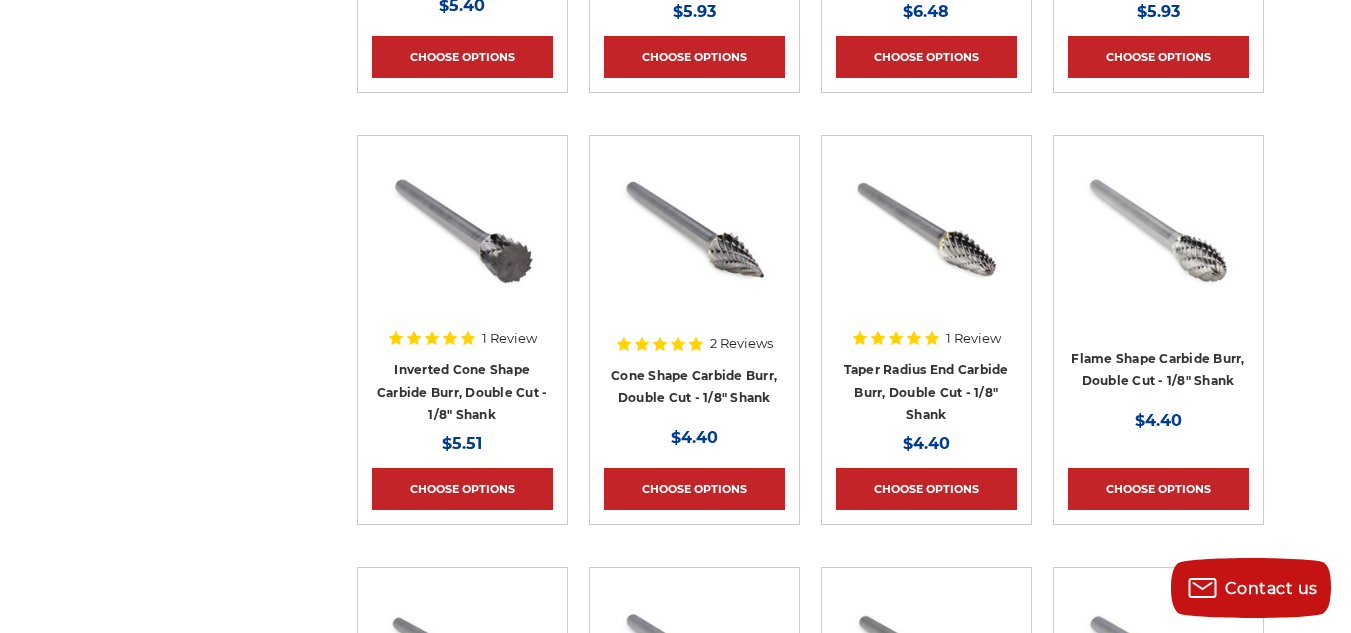 scroll, scrollTop: 5617, scrollLeft: 0, axis: vertical 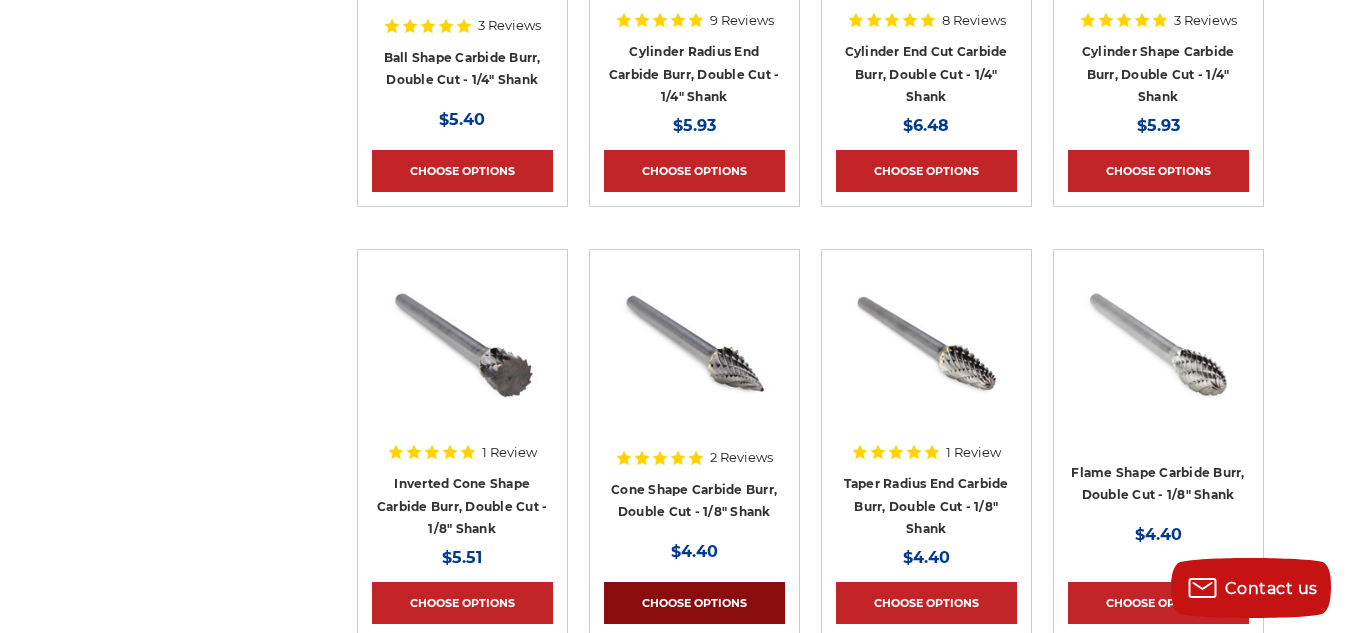 click on "Choose Options" at bounding box center [694, 603] 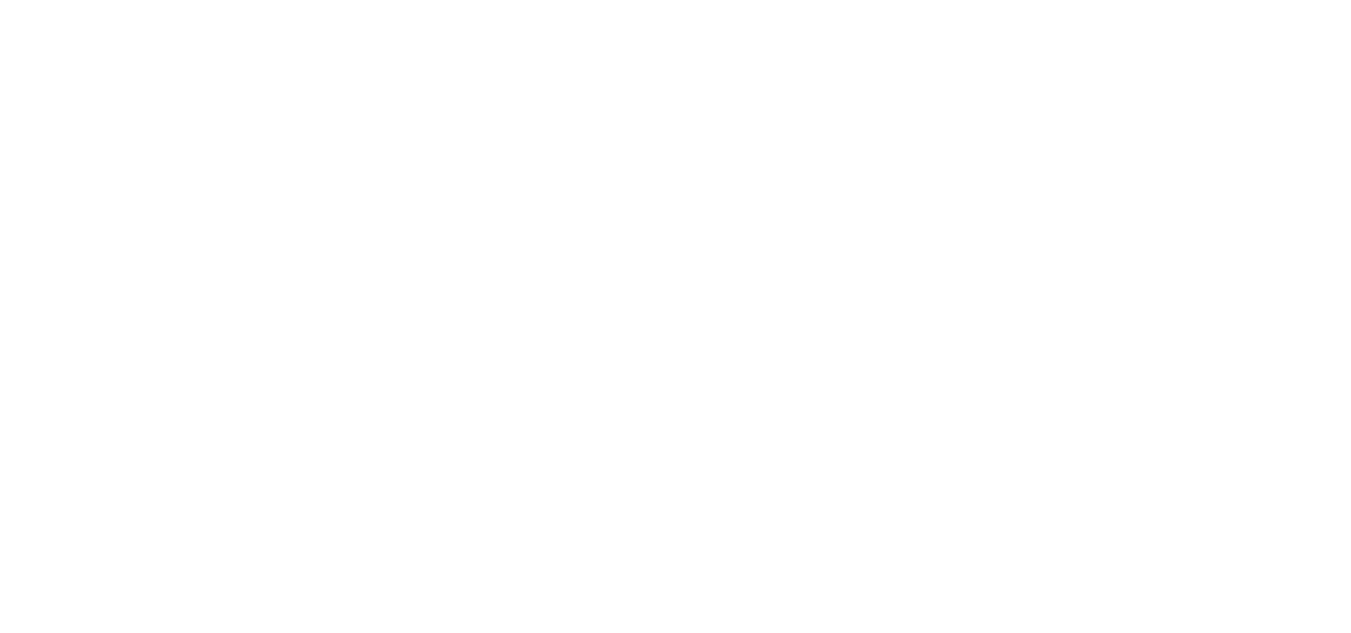 scroll, scrollTop: 0, scrollLeft: 0, axis: both 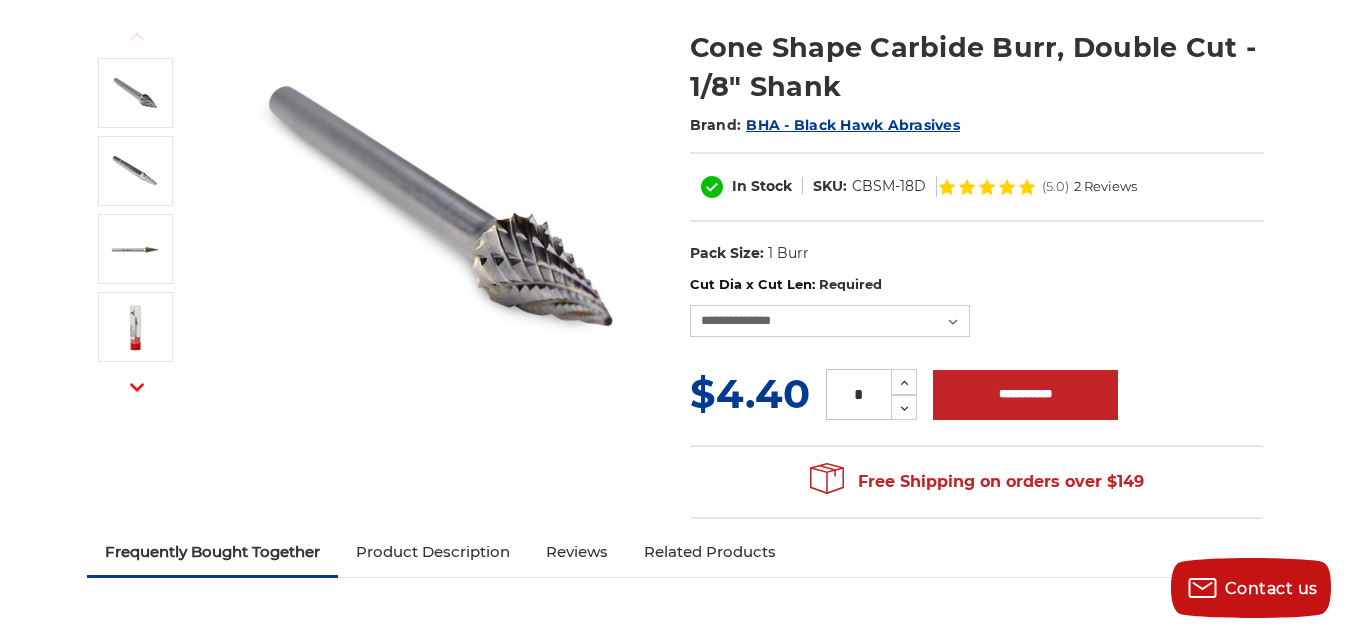 click on "[PHONE]" at bounding box center [675, 2308] 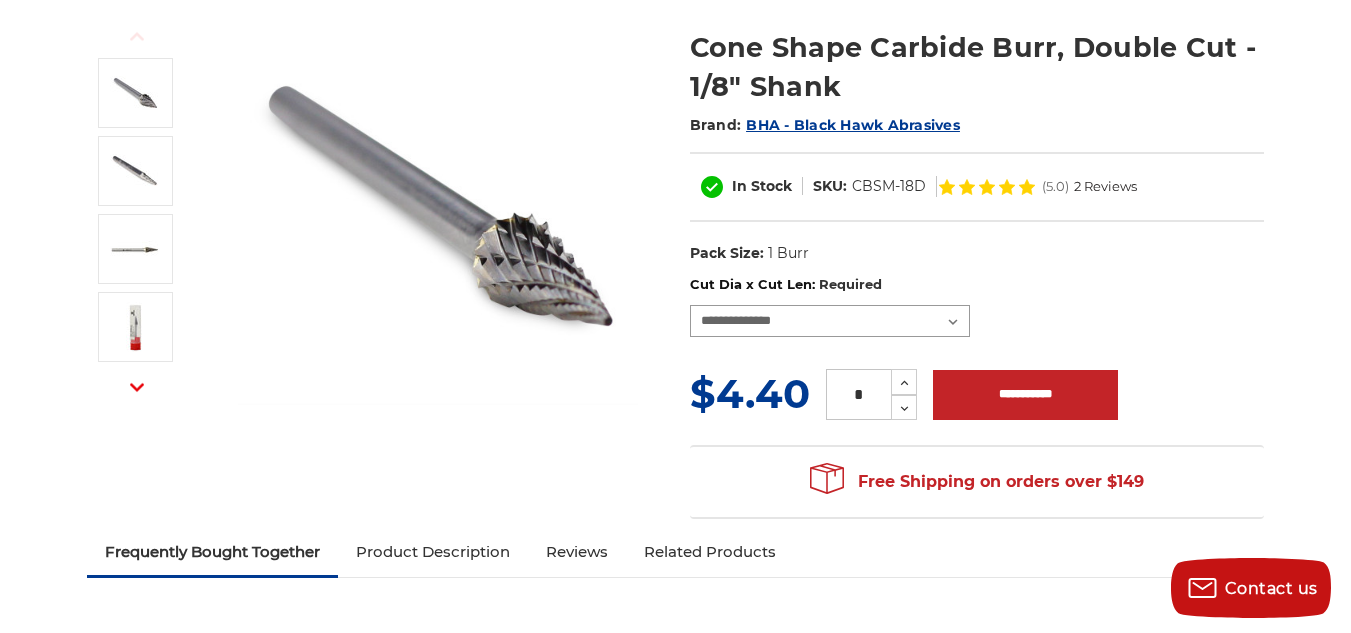 click on "**********" at bounding box center (830, 321) 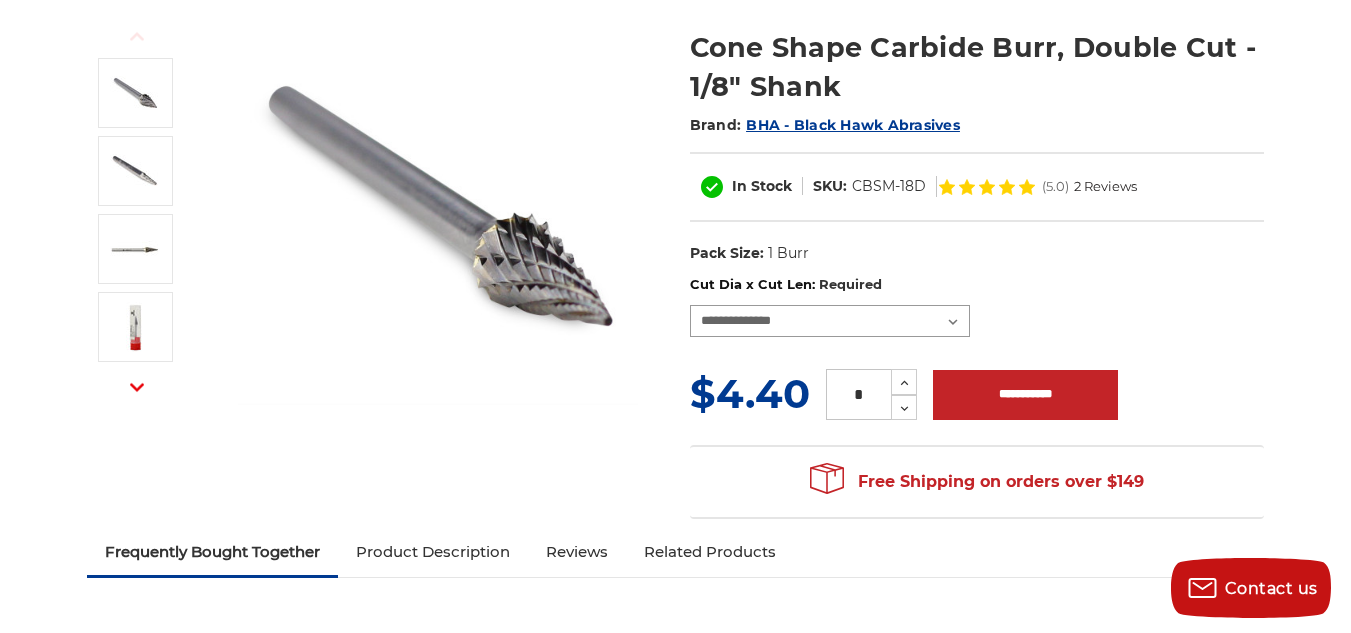 select on "****" 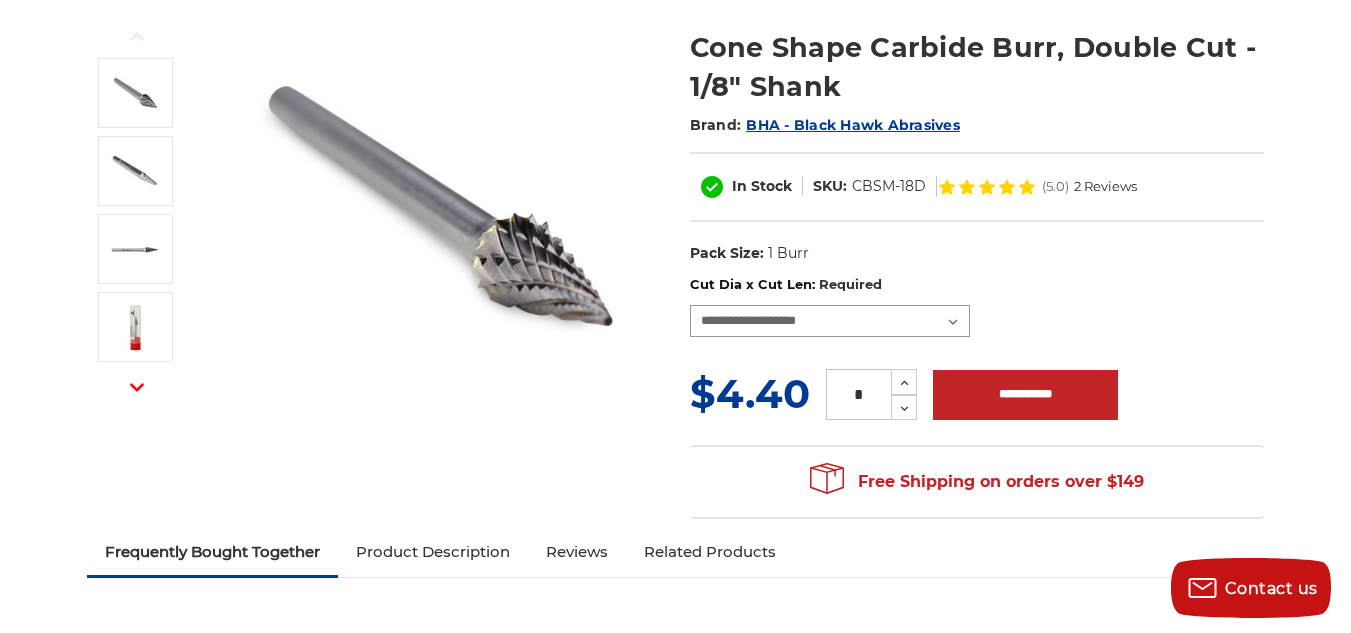 click on "**********" at bounding box center [830, 321] 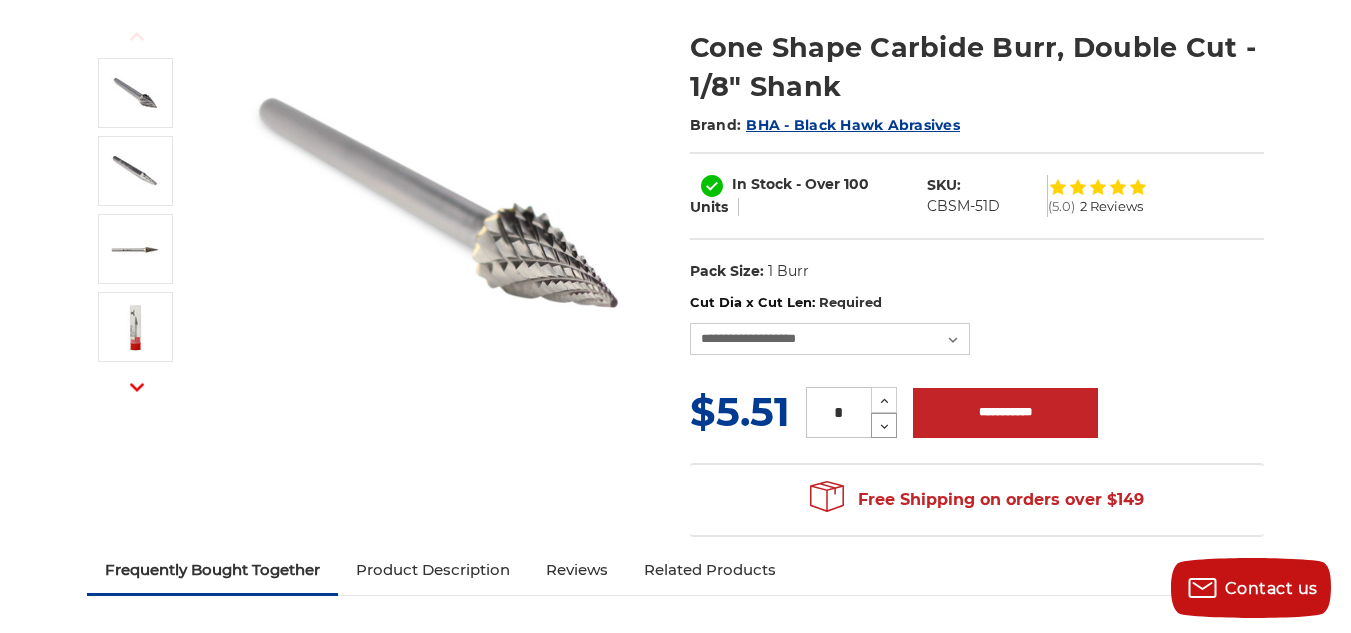 click 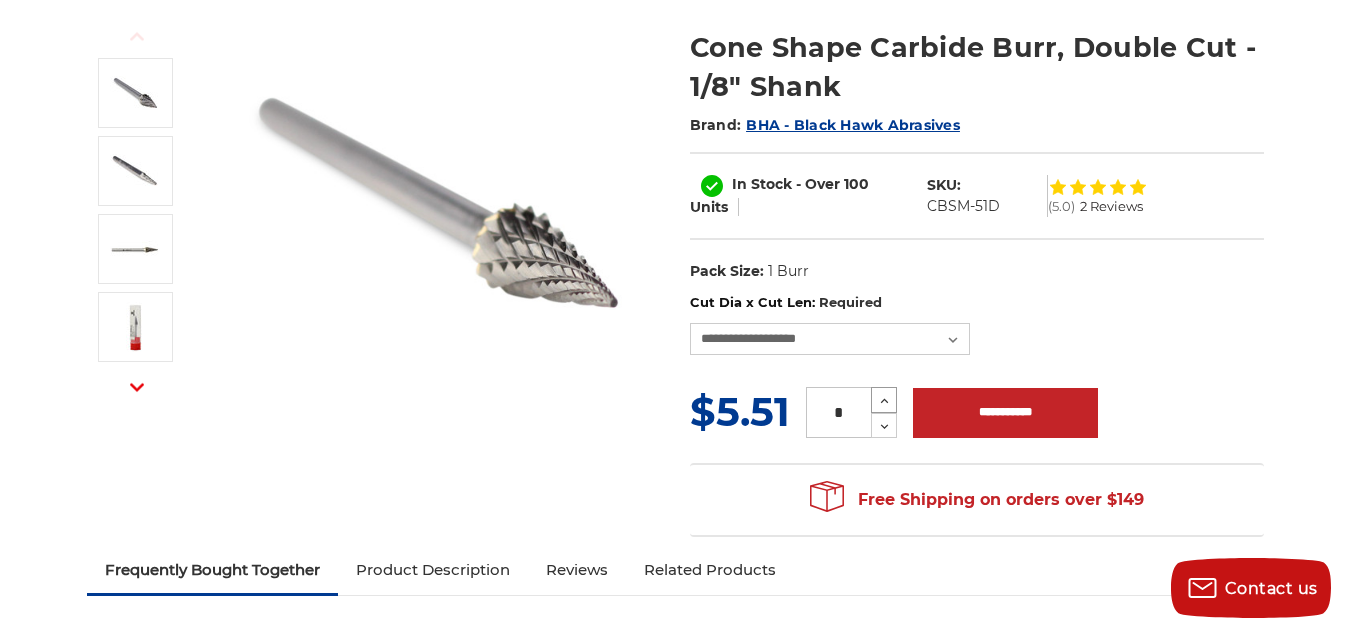 click 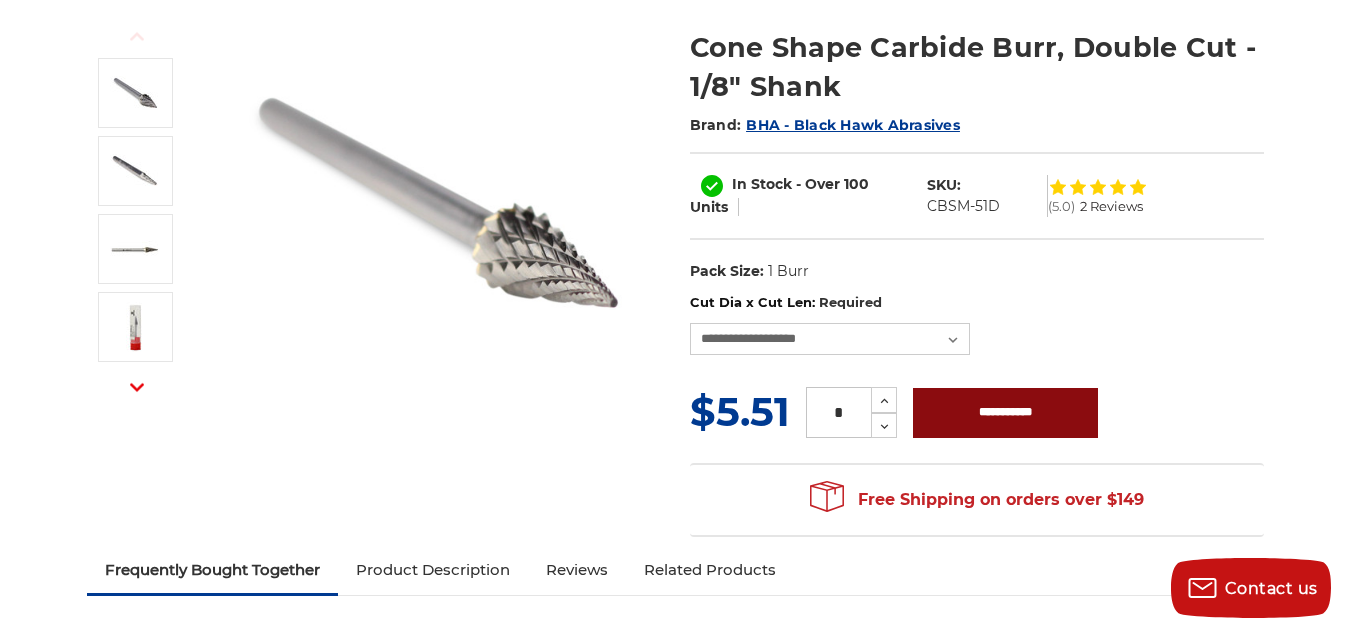 click on "**********" at bounding box center [1005, 413] 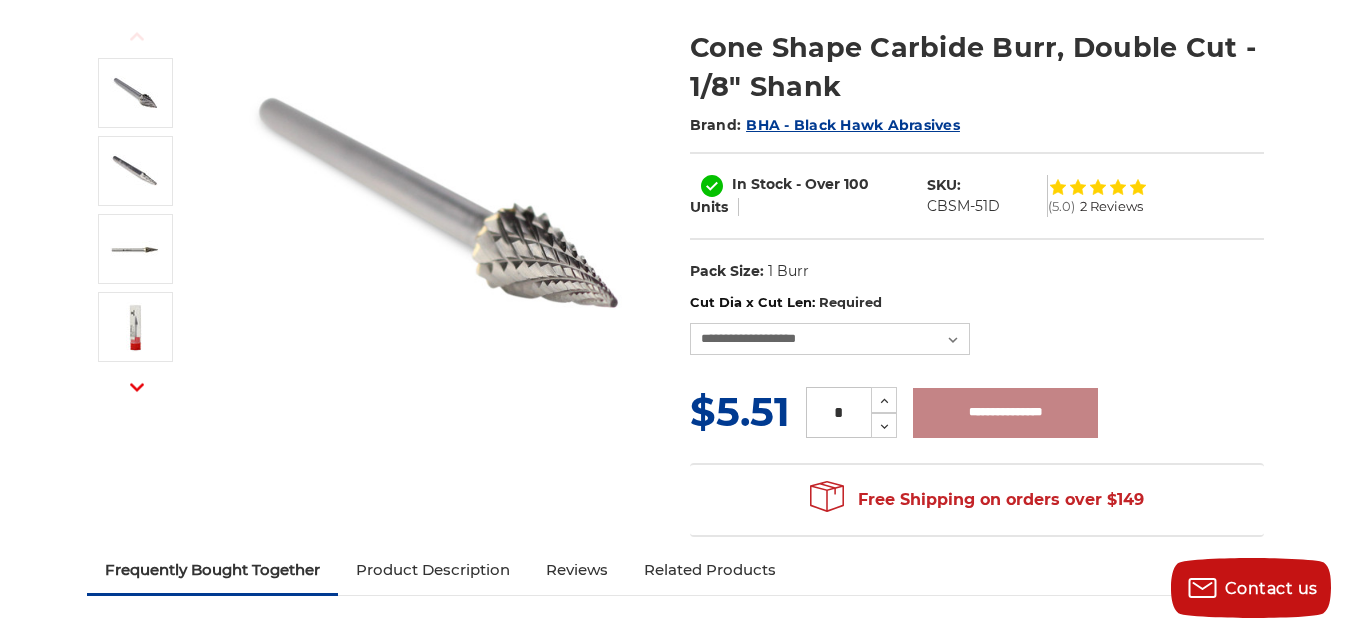type on "**********" 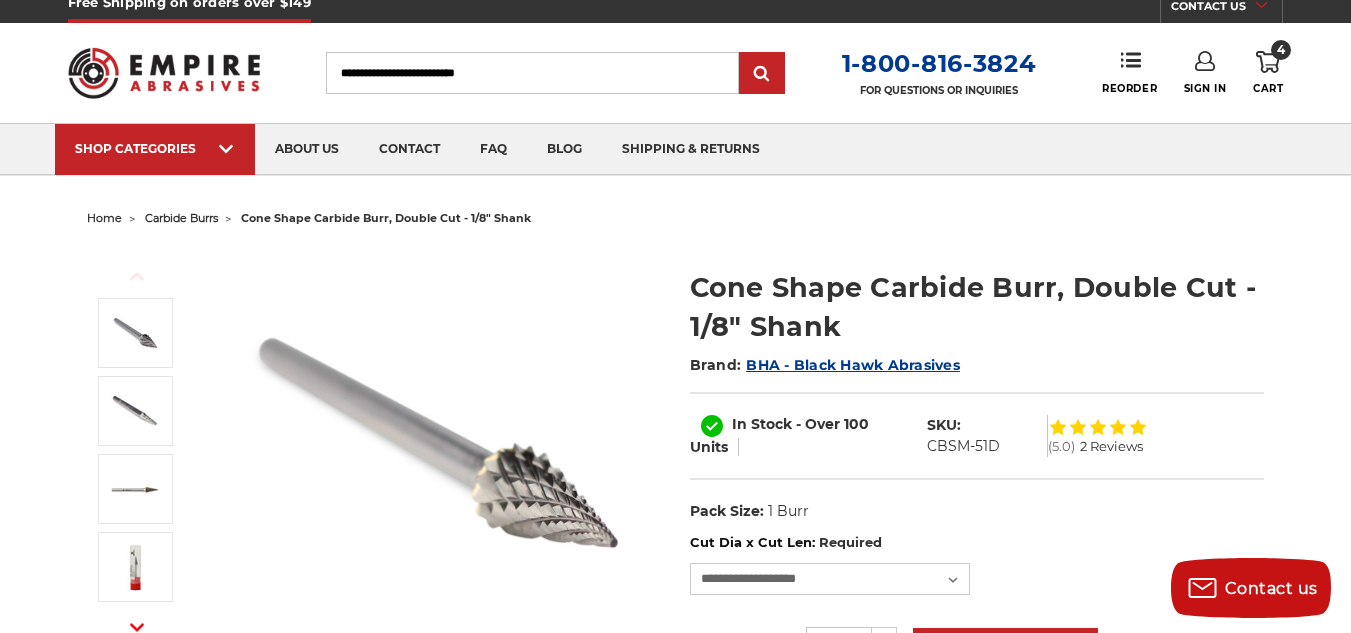 scroll, scrollTop: 0, scrollLeft: 0, axis: both 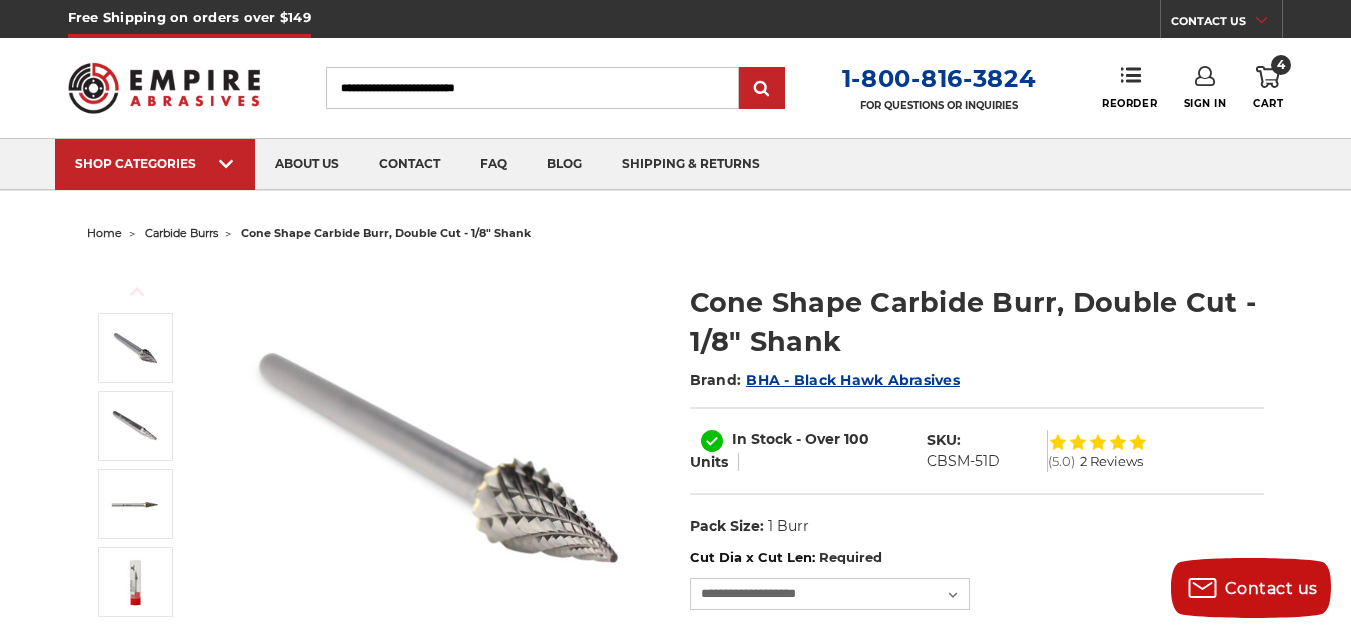 click 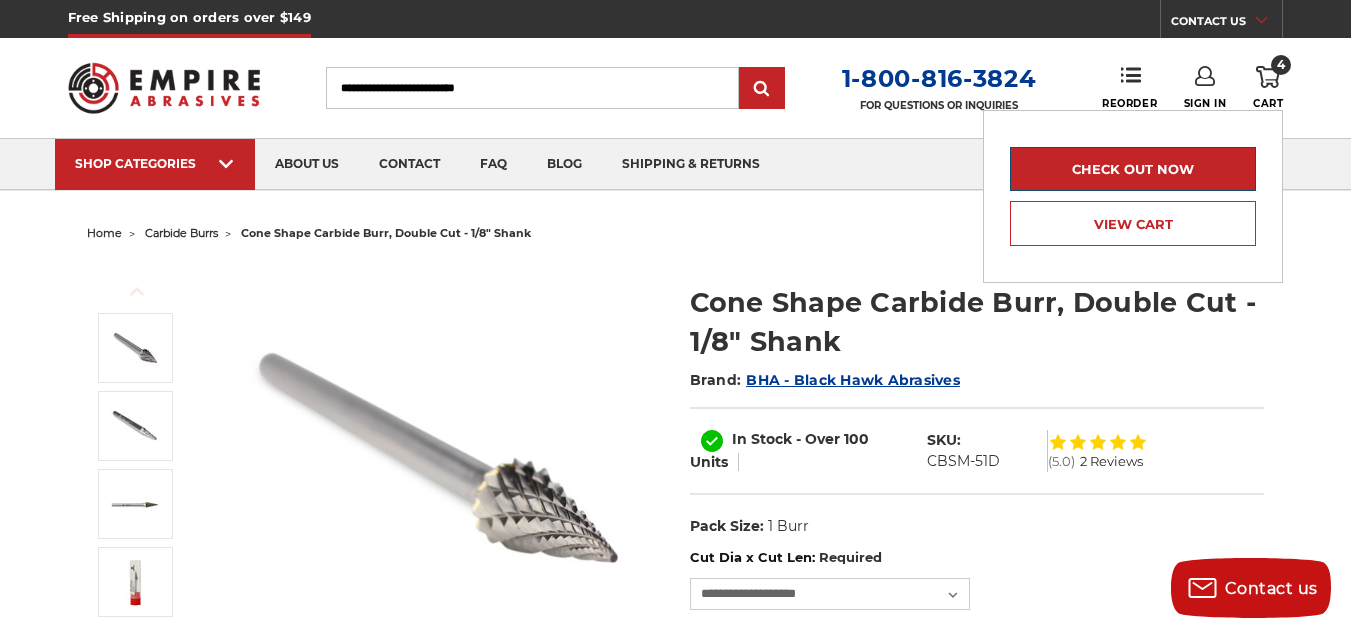 click on "Check out now" at bounding box center (1133, 169) 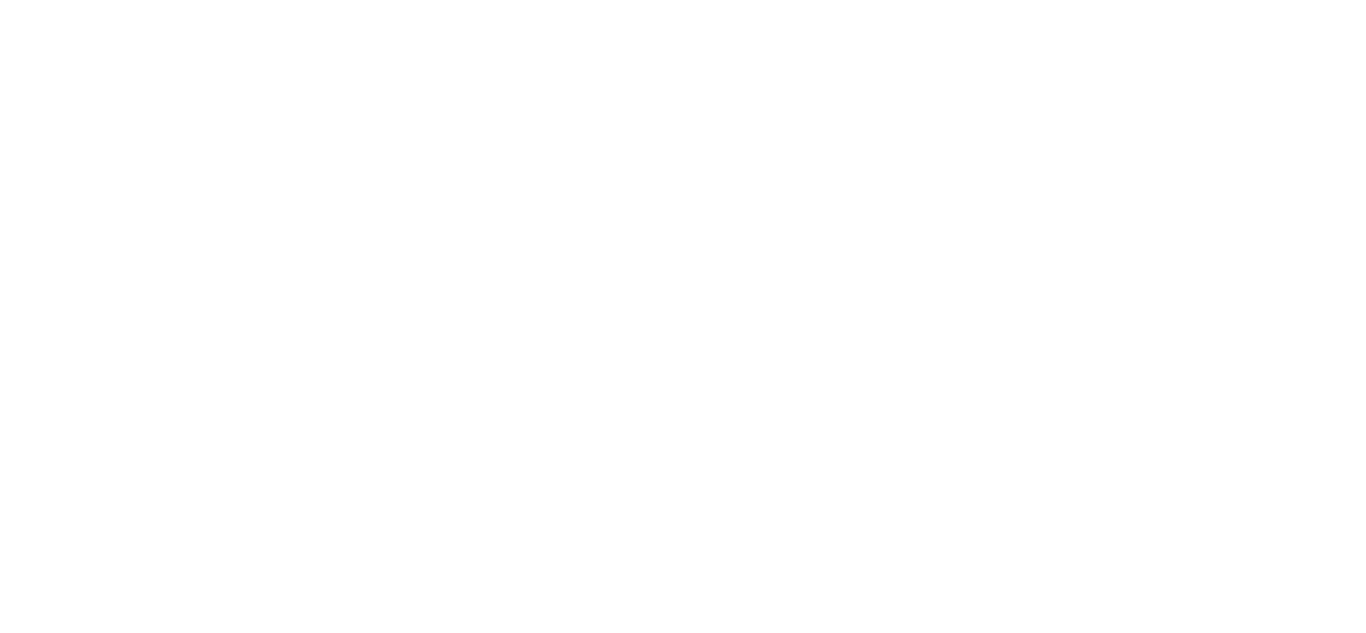scroll, scrollTop: 0, scrollLeft: 0, axis: both 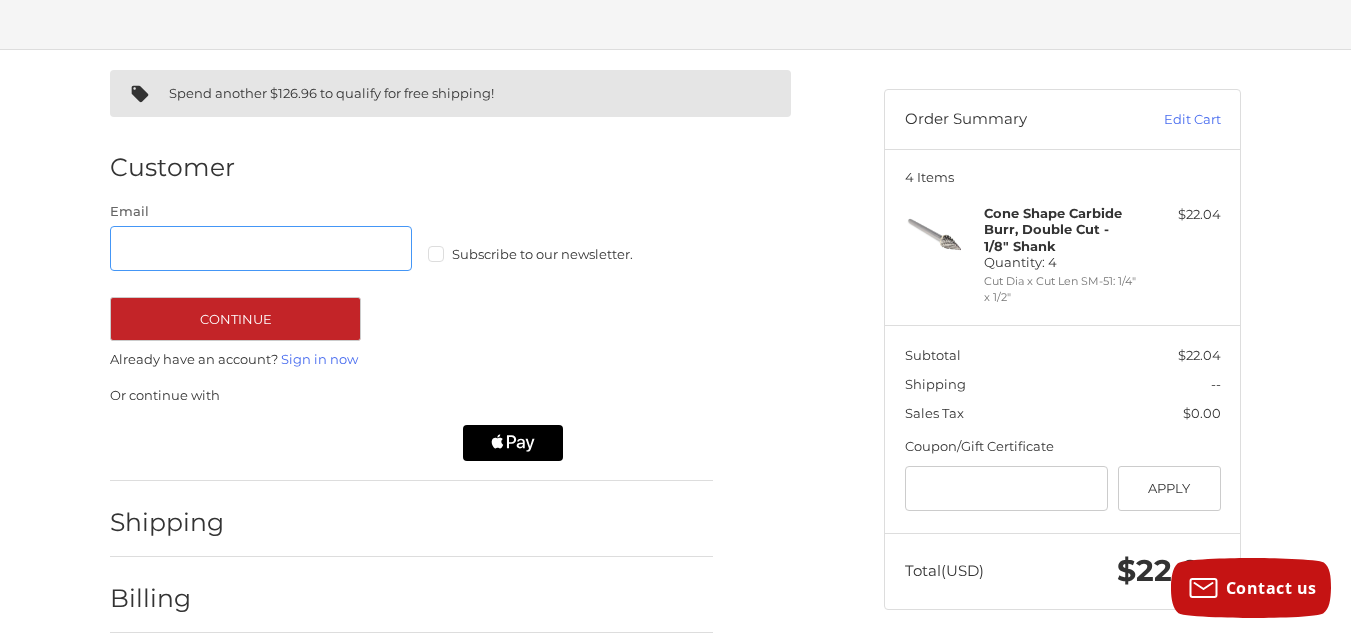 click on "Email" at bounding box center (261, 248) 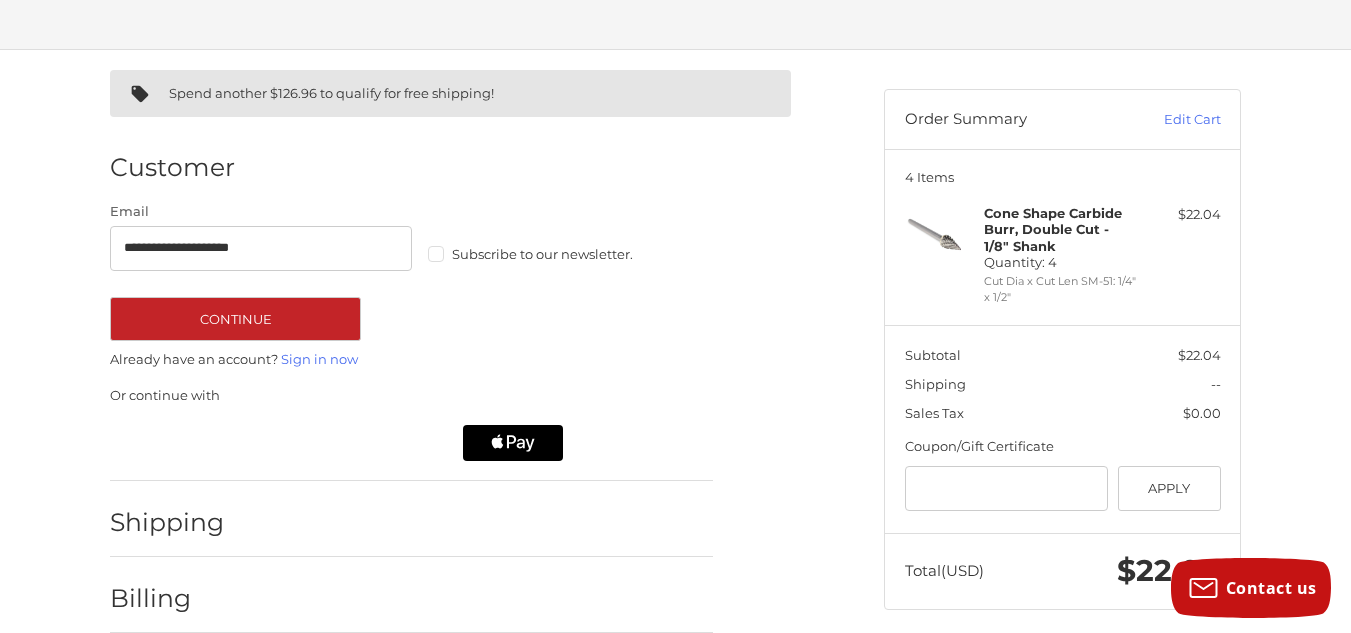 click on "Subscribe to our newsletter." at bounding box center [579, 254] 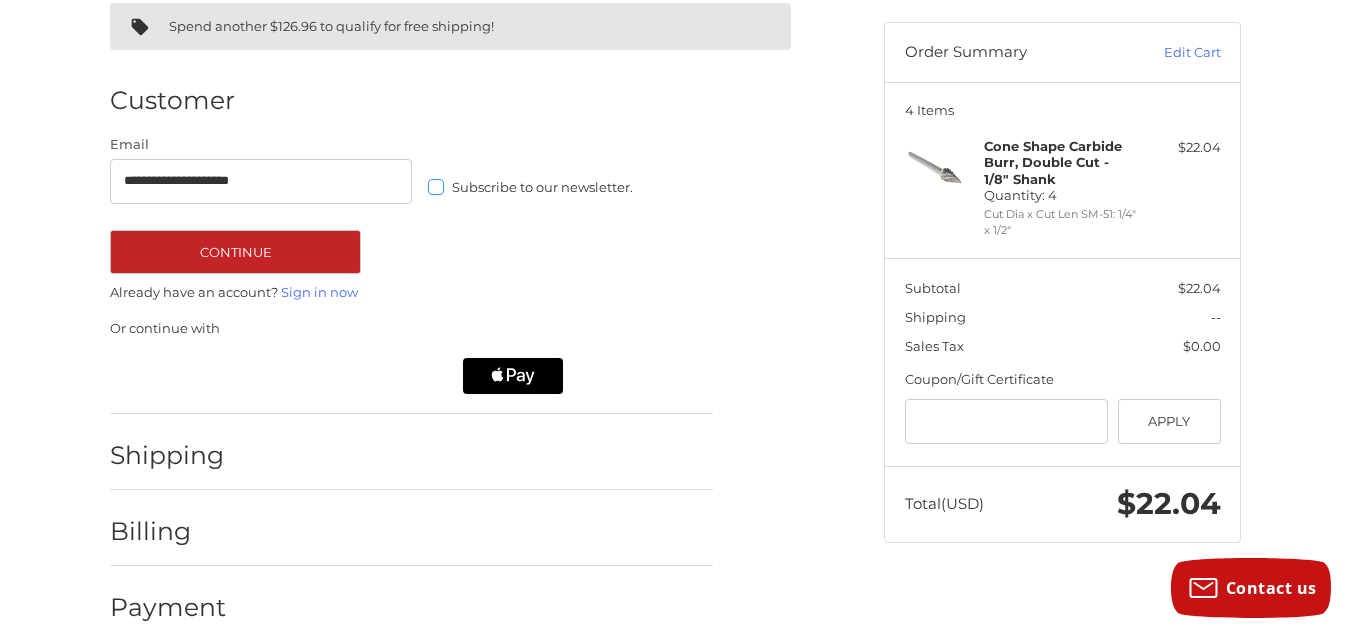scroll, scrollTop: 202, scrollLeft: 0, axis: vertical 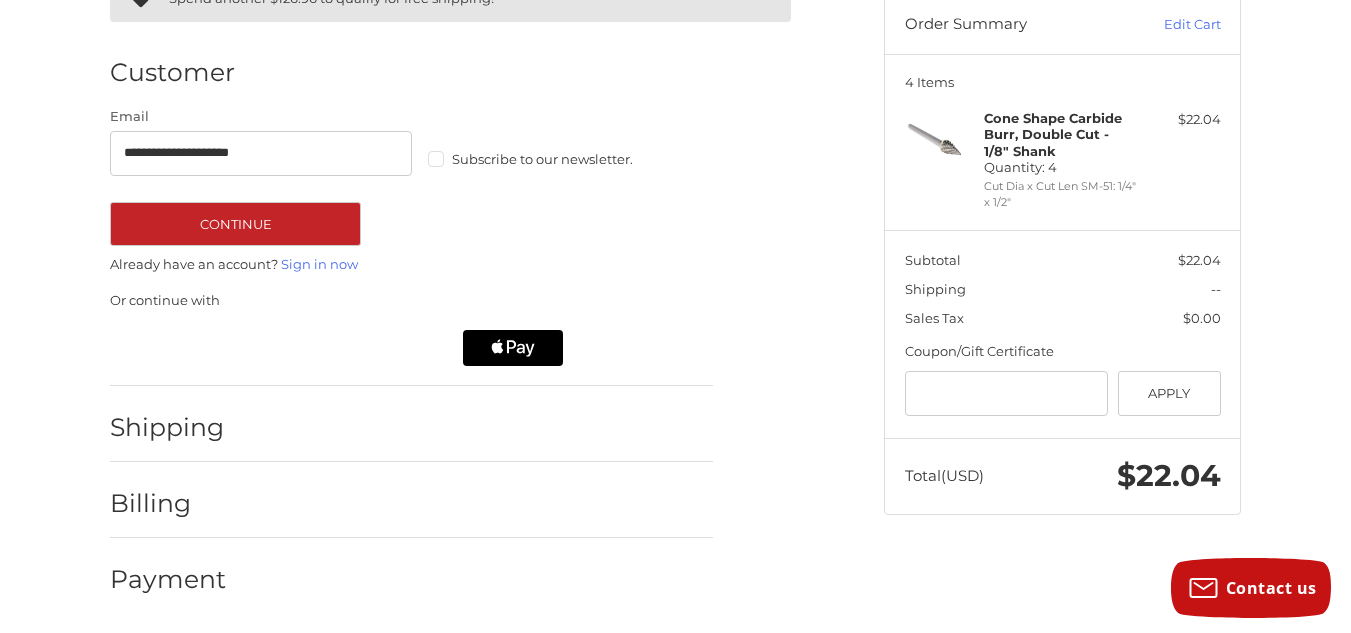 click on "Shipping" at bounding box center [168, 427] 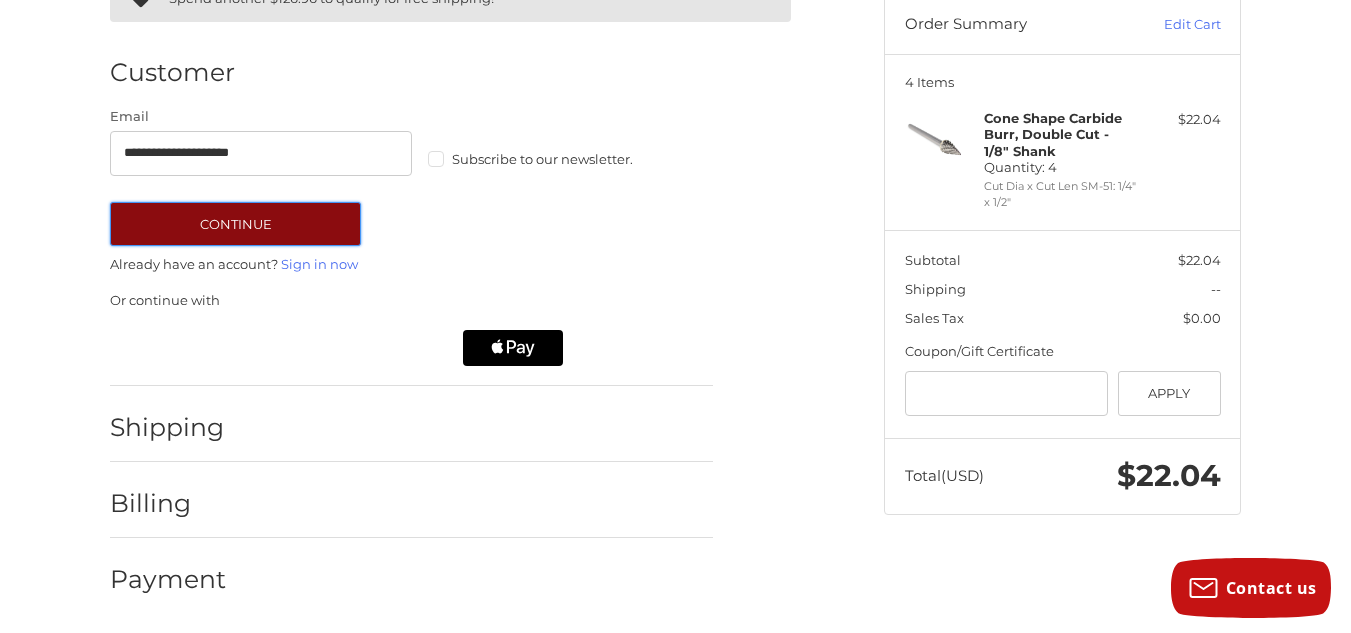 click on "Continue" at bounding box center (235, 224) 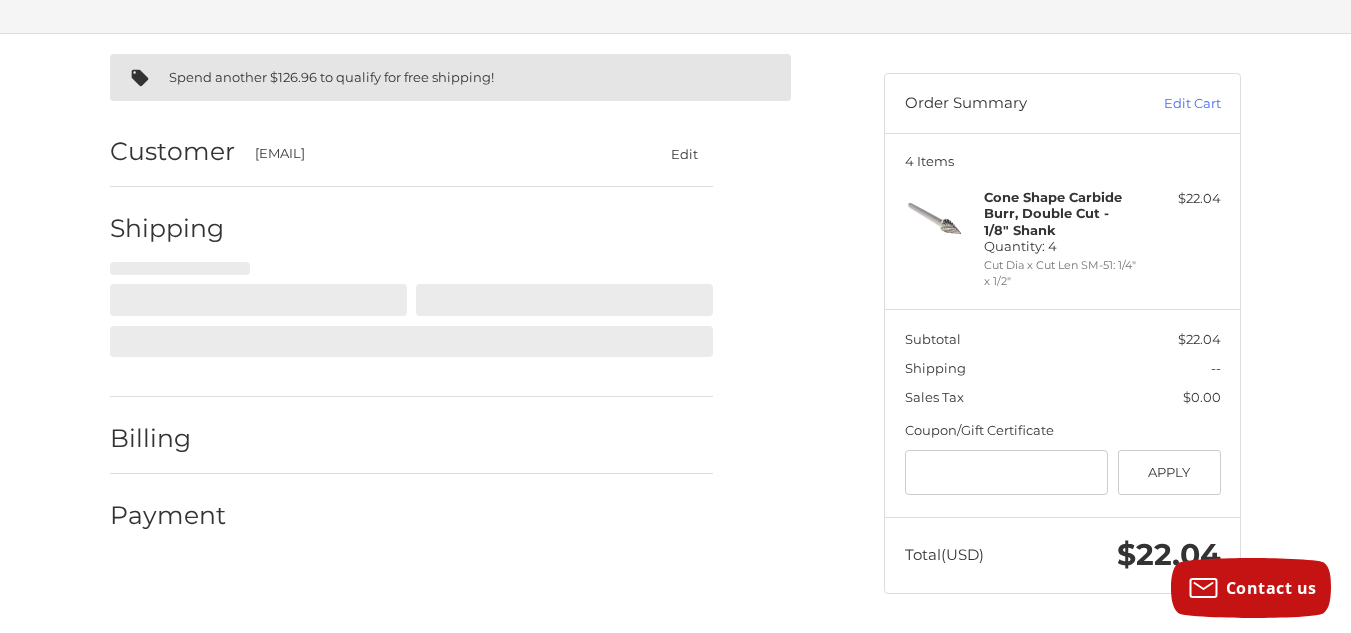 scroll, scrollTop: 138, scrollLeft: 0, axis: vertical 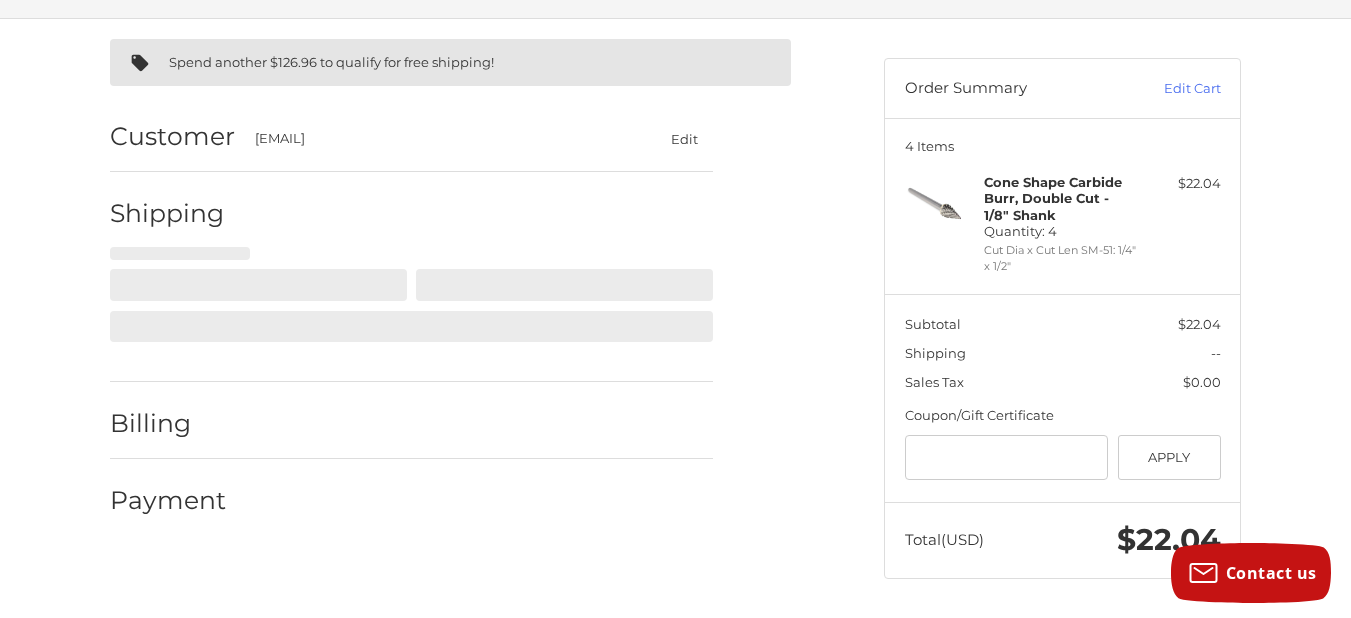 select on "**" 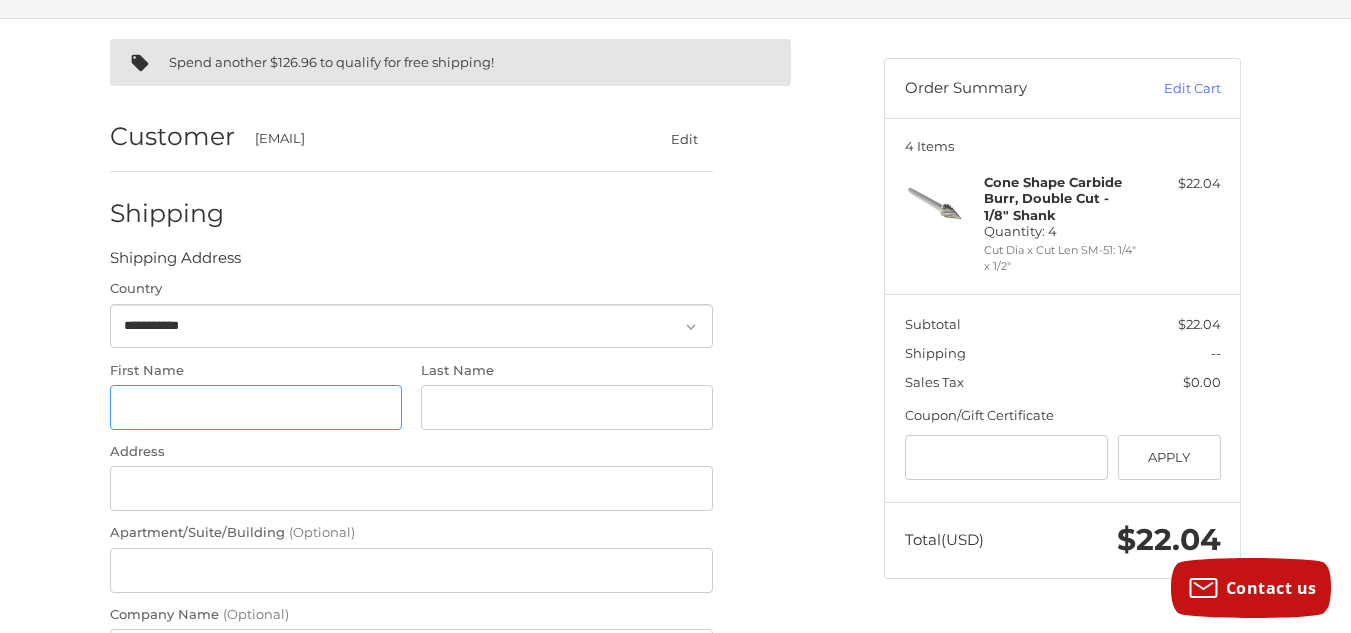 click on "First Name" at bounding box center [256, 407] 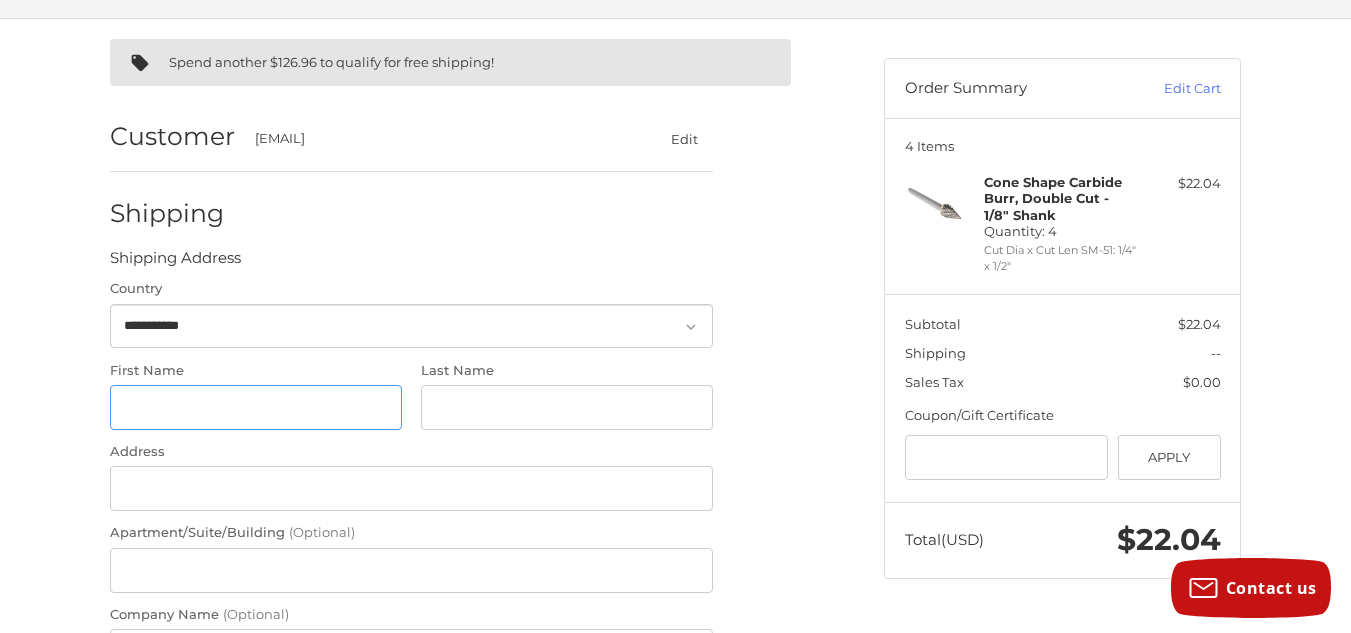 type on "******" 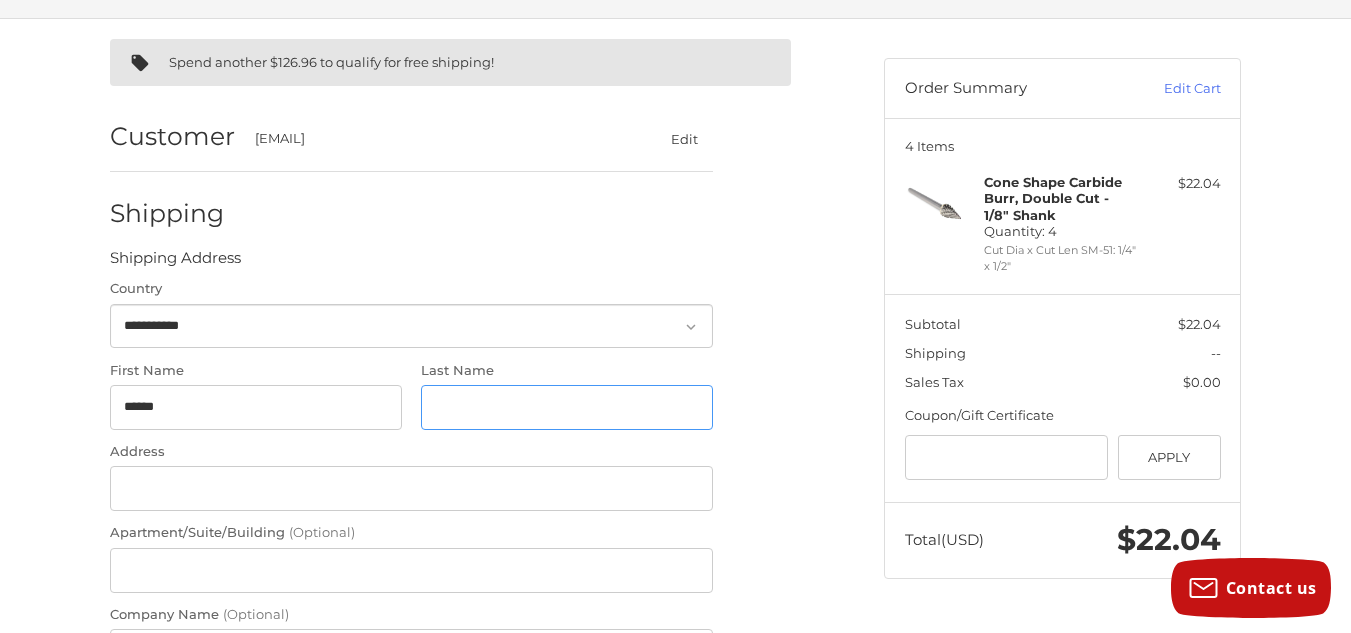 type on "******" 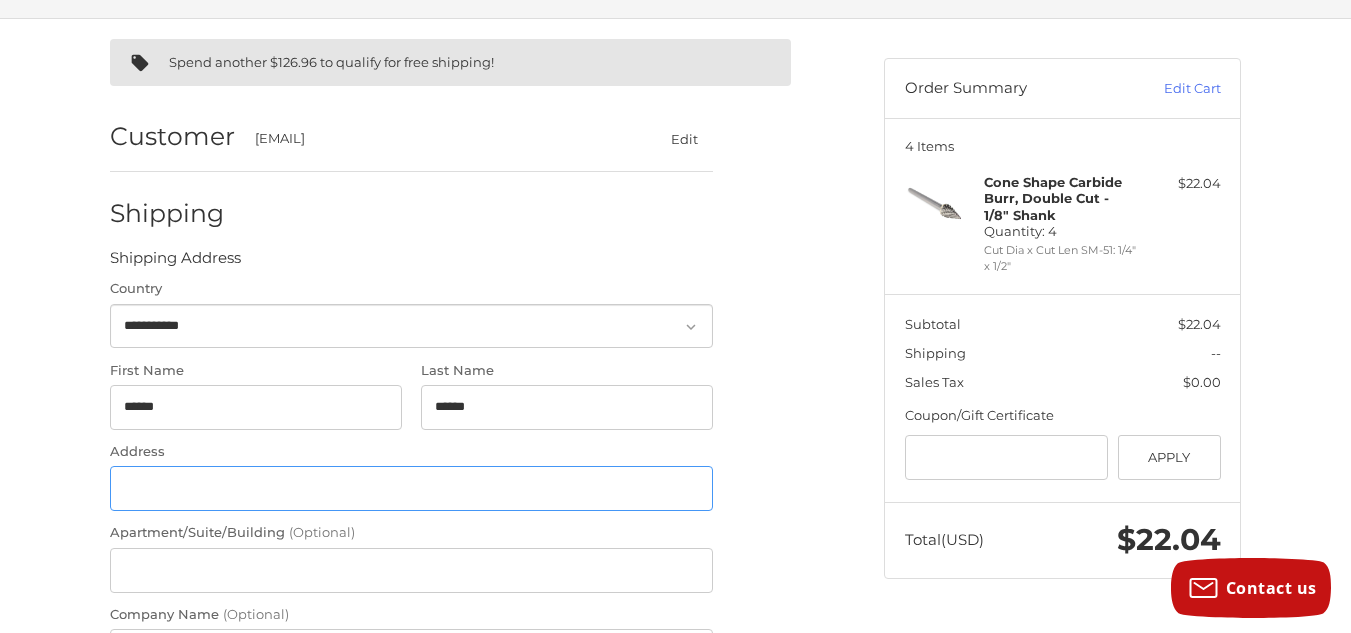 type on "**********" 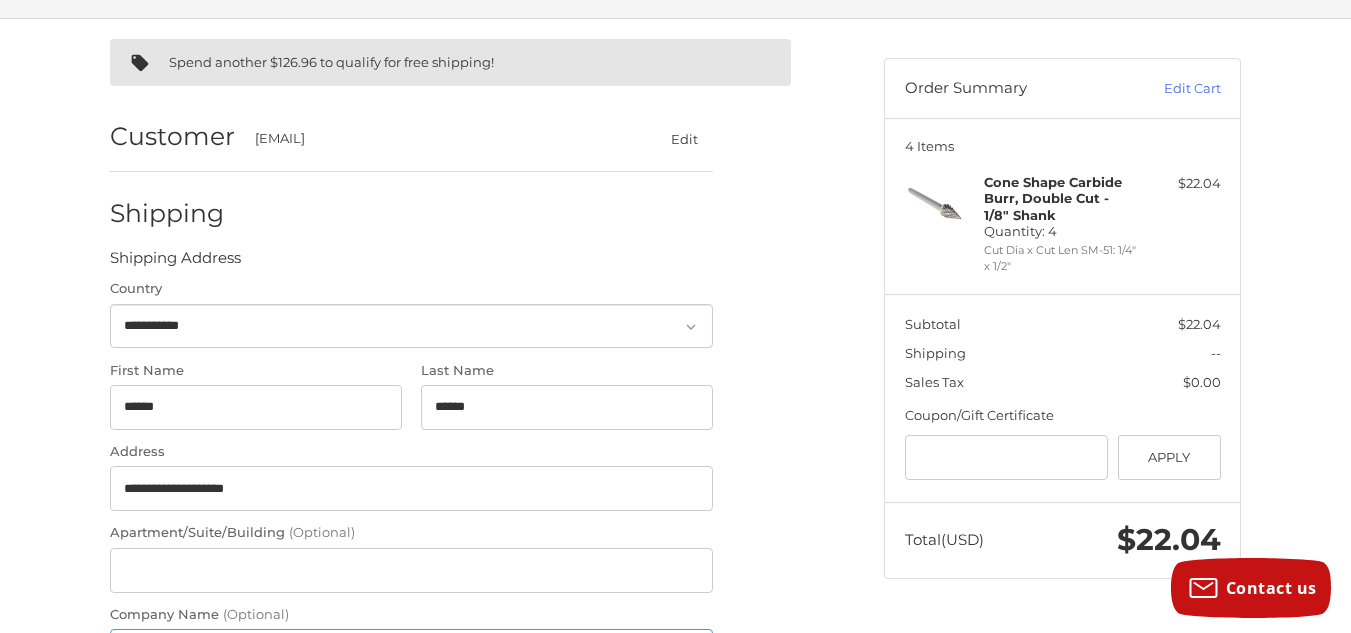 type on "**********" 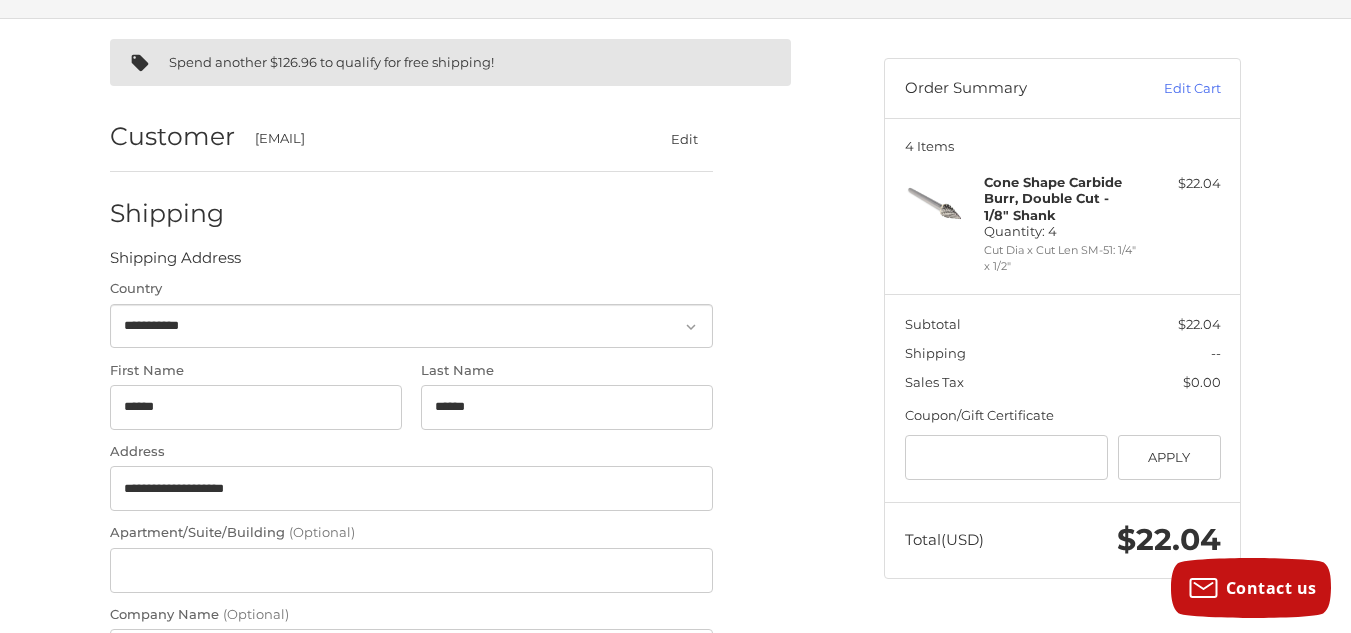 type on "********" 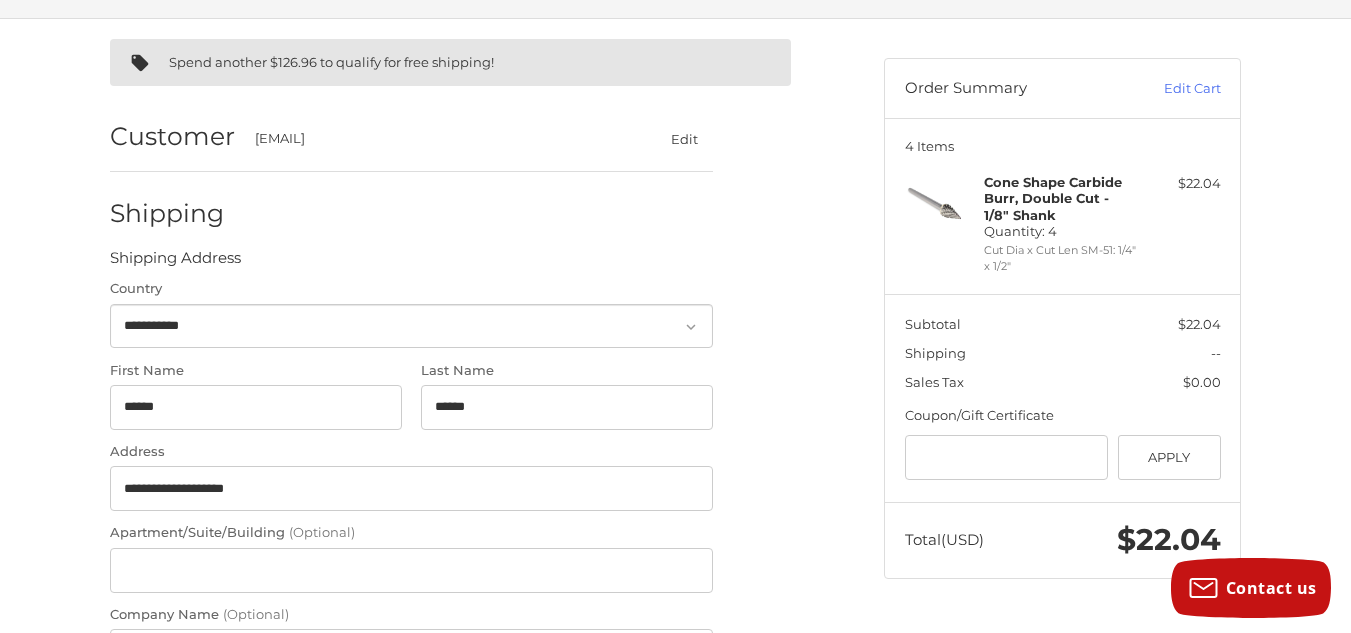 select on "**" 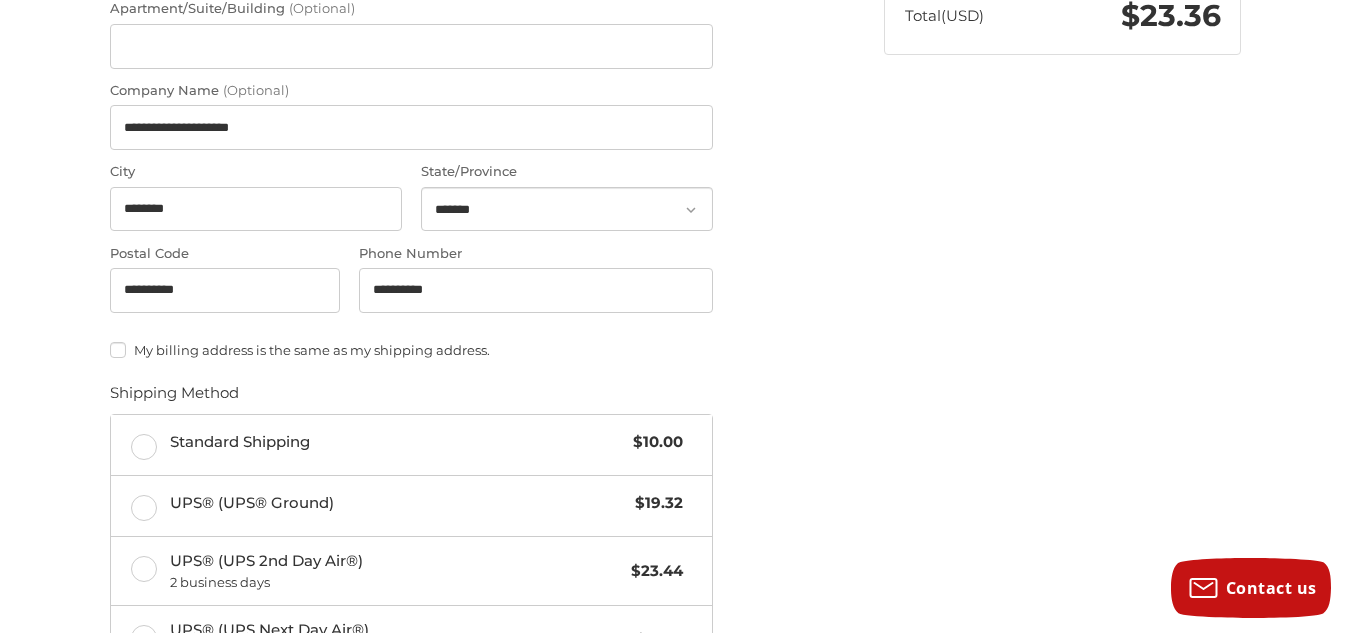 scroll, scrollTop: 668, scrollLeft: 0, axis: vertical 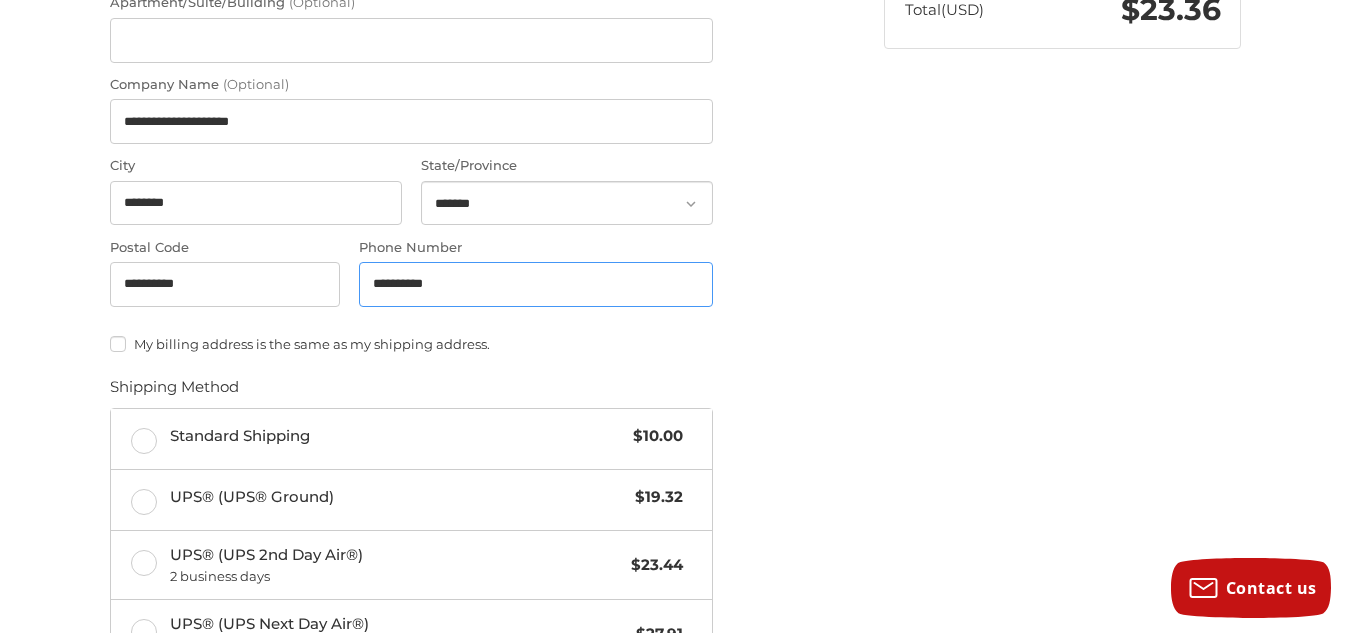 click on "**********" at bounding box center [536, 284] 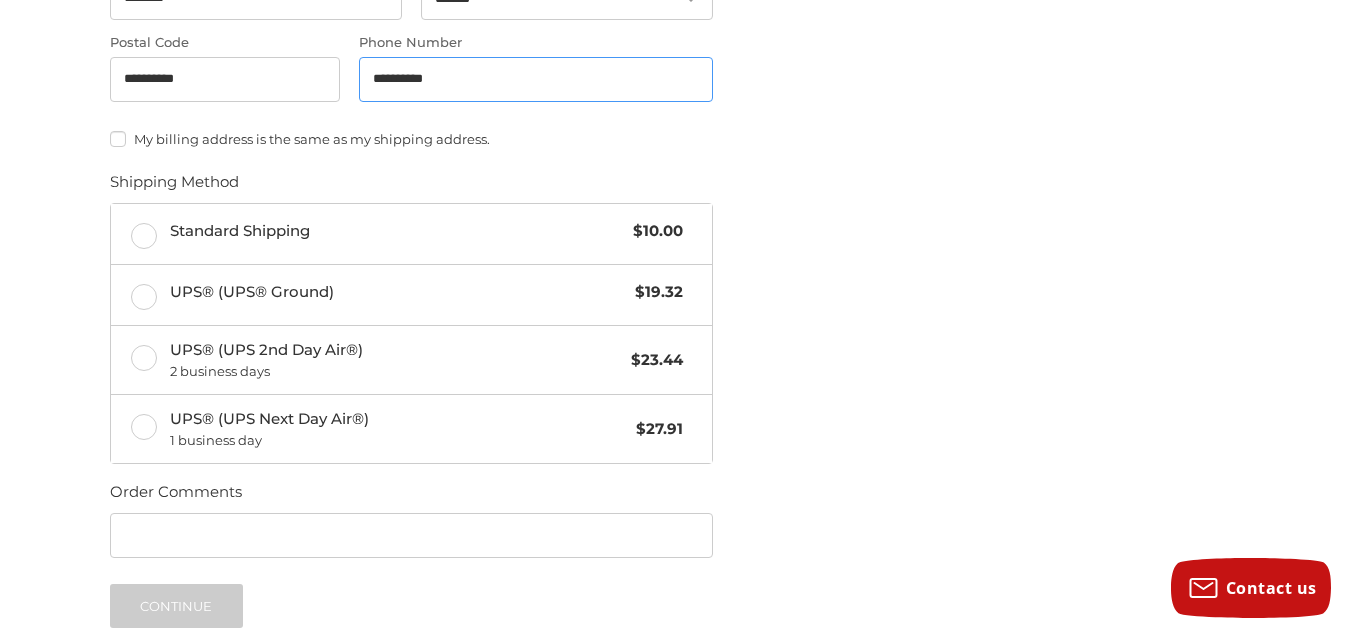 scroll, scrollTop: 884, scrollLeft: 0, axis: vertical 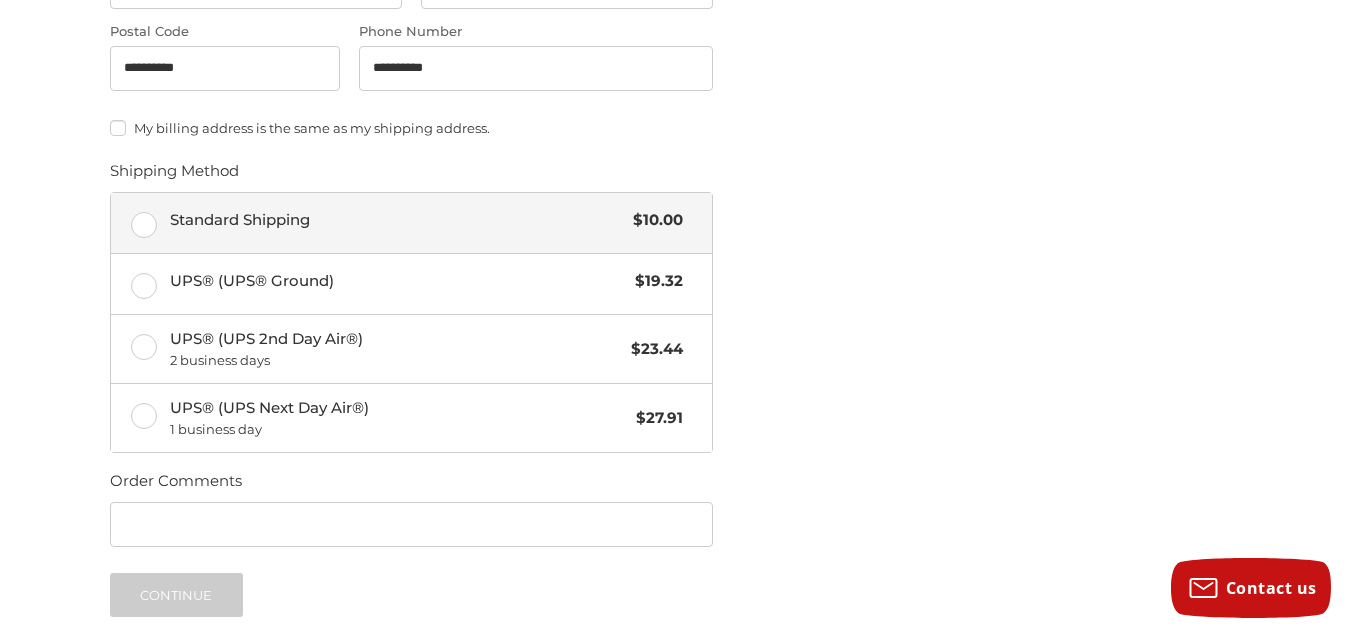 click on "Standard Shipping $10.00" at bounding box center [411, 223] 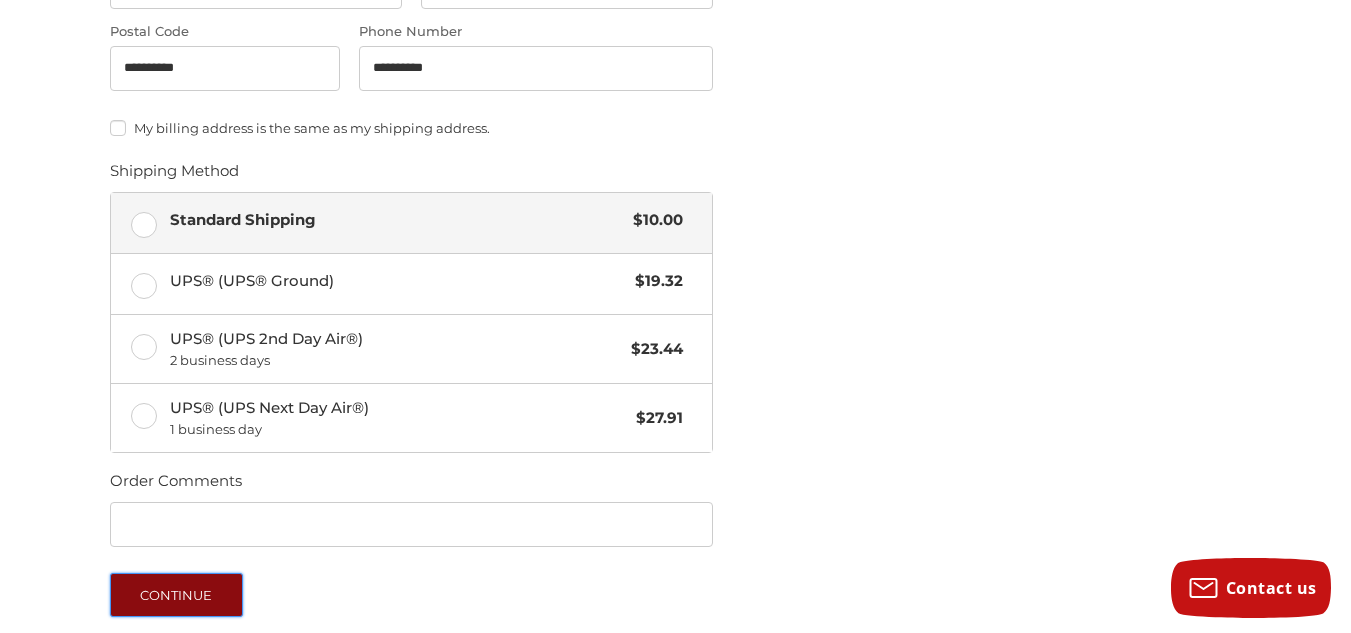 click on "Continue" at bounding box center [176, 595] 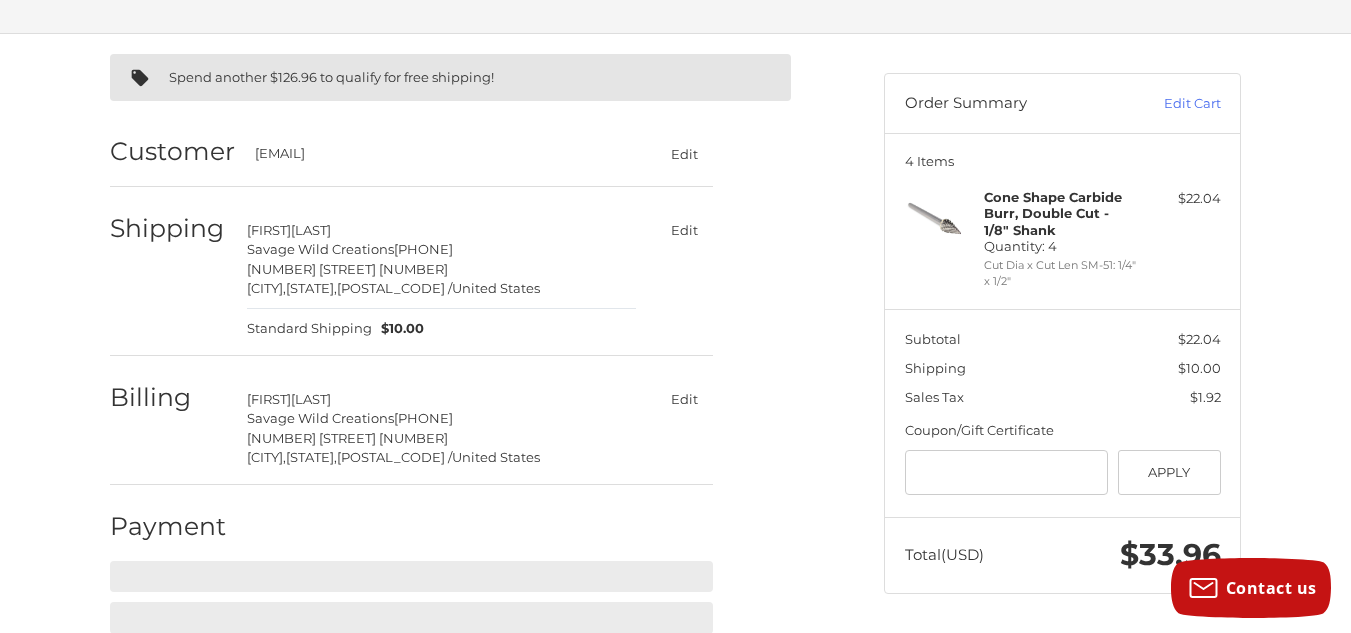 scroll, scrollTop: 194, scrollLeft: 0, axis: vertical 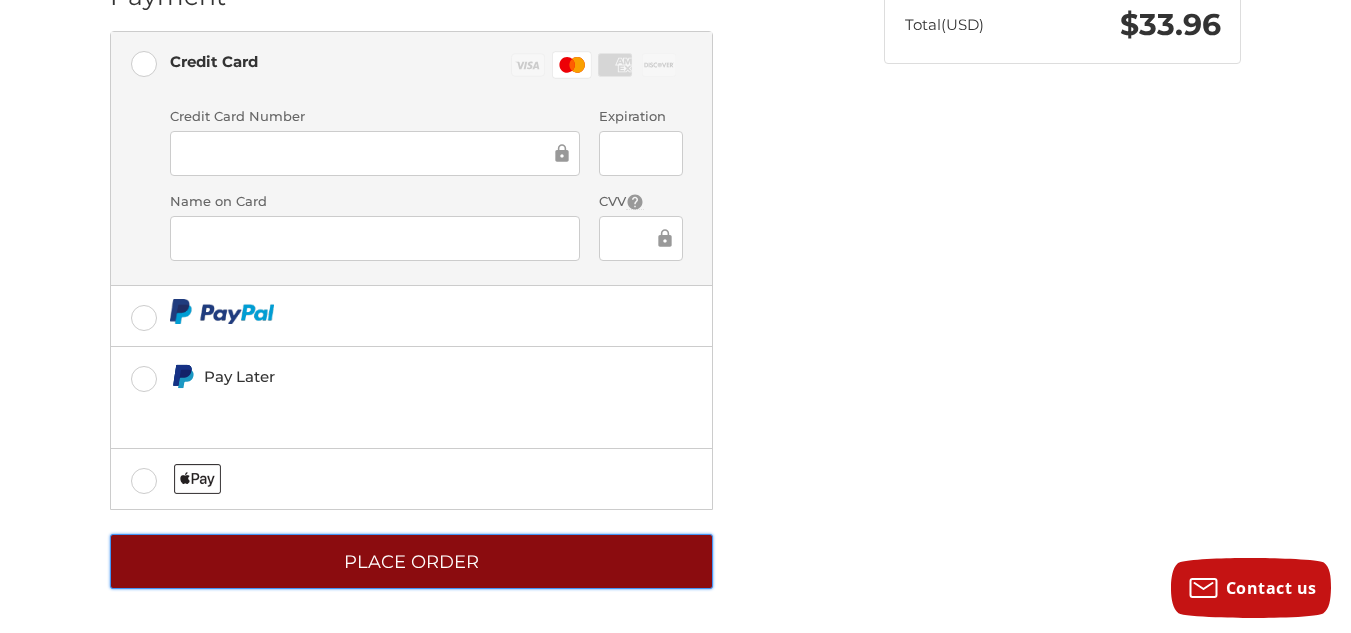 click on "Place Order" at bounding box center [411, 561] 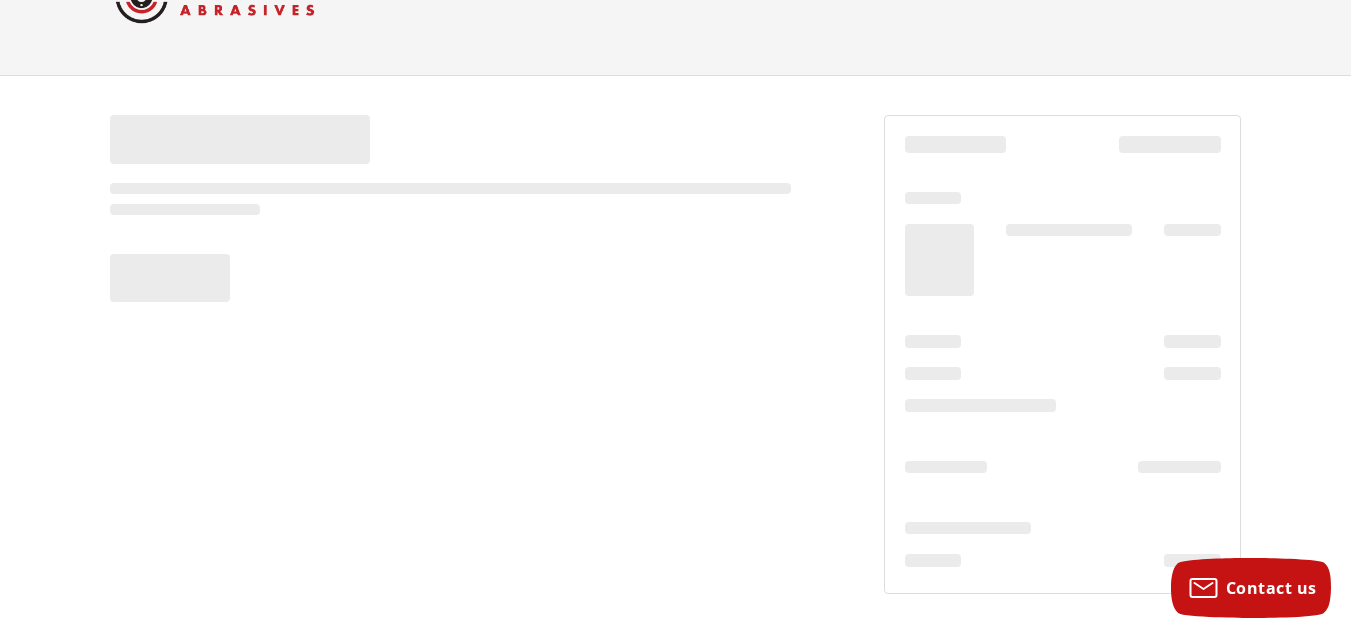 scroll, scrollTop: 81, scrollLeft: 0, axis: vertical 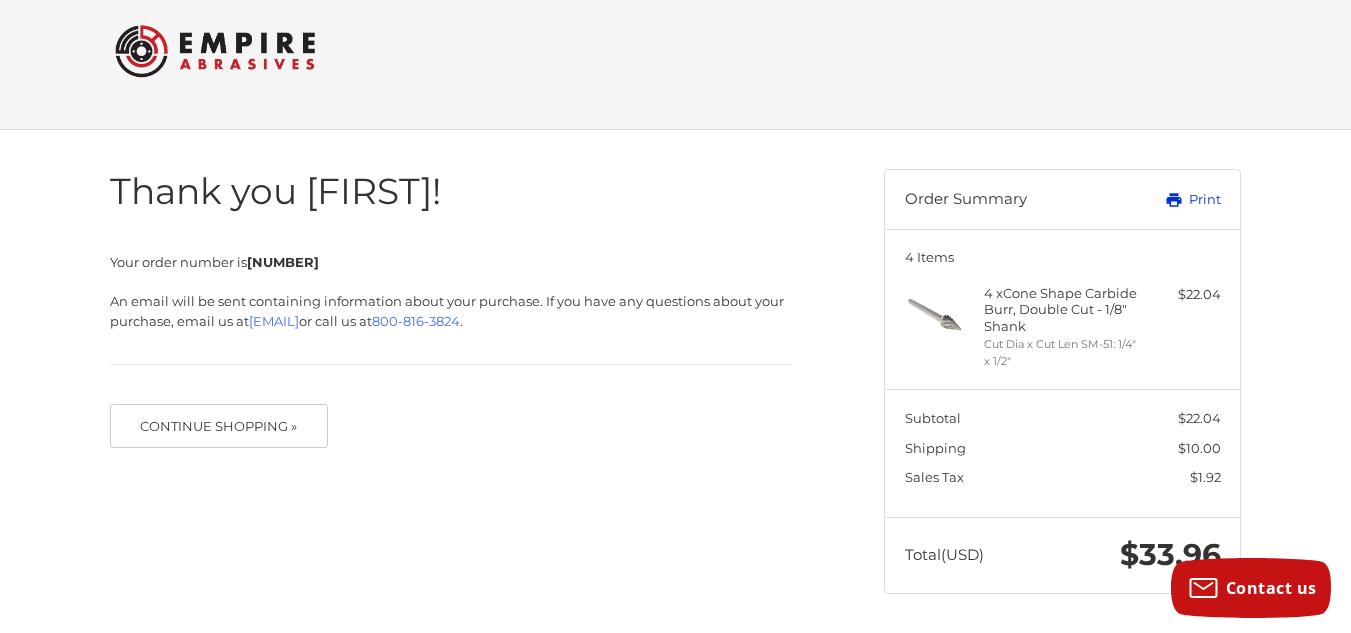 click on "Print" at bounding box center (1170, 200) 